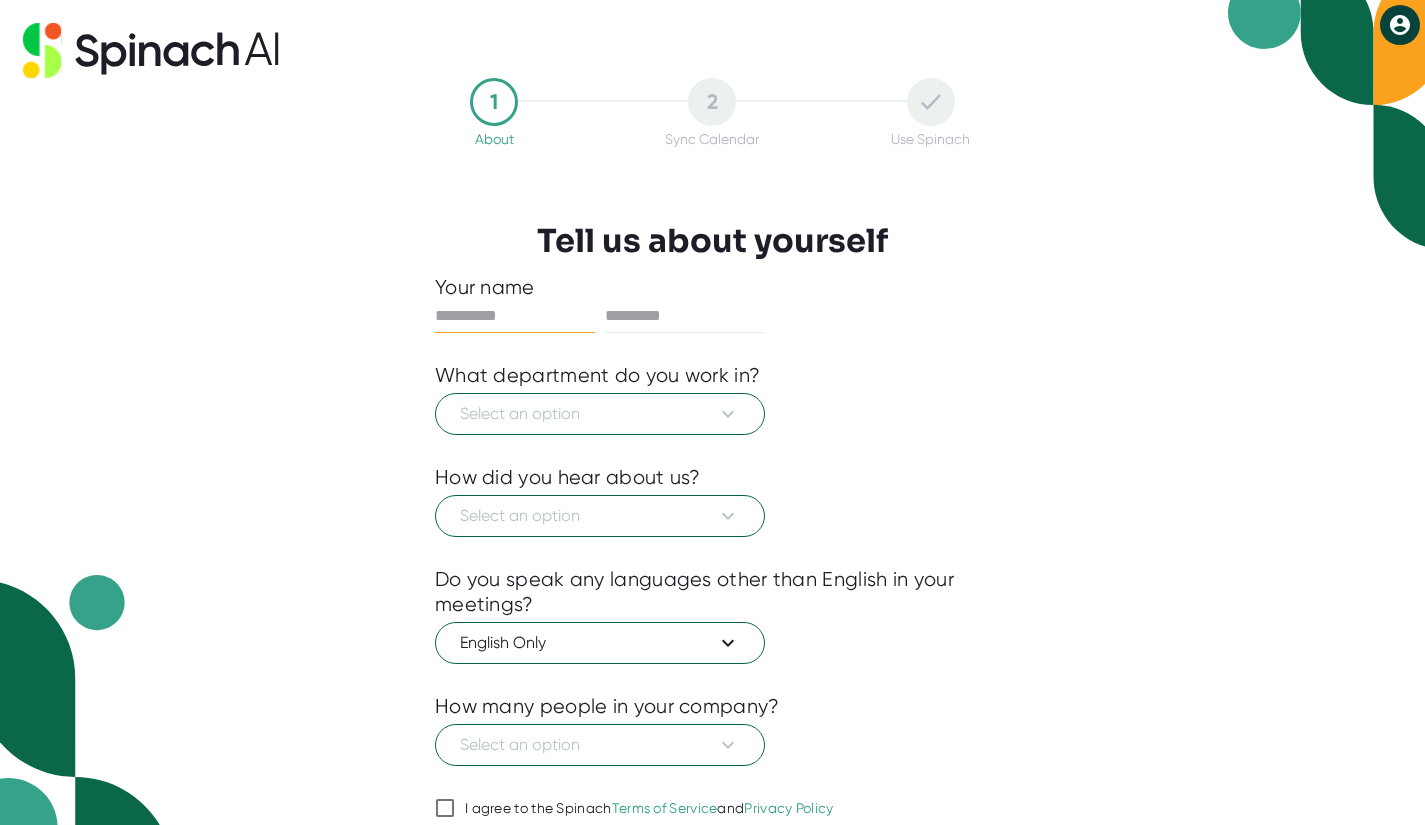 scroll, scrollTop: 0, scrollLeft: 0, axis: both 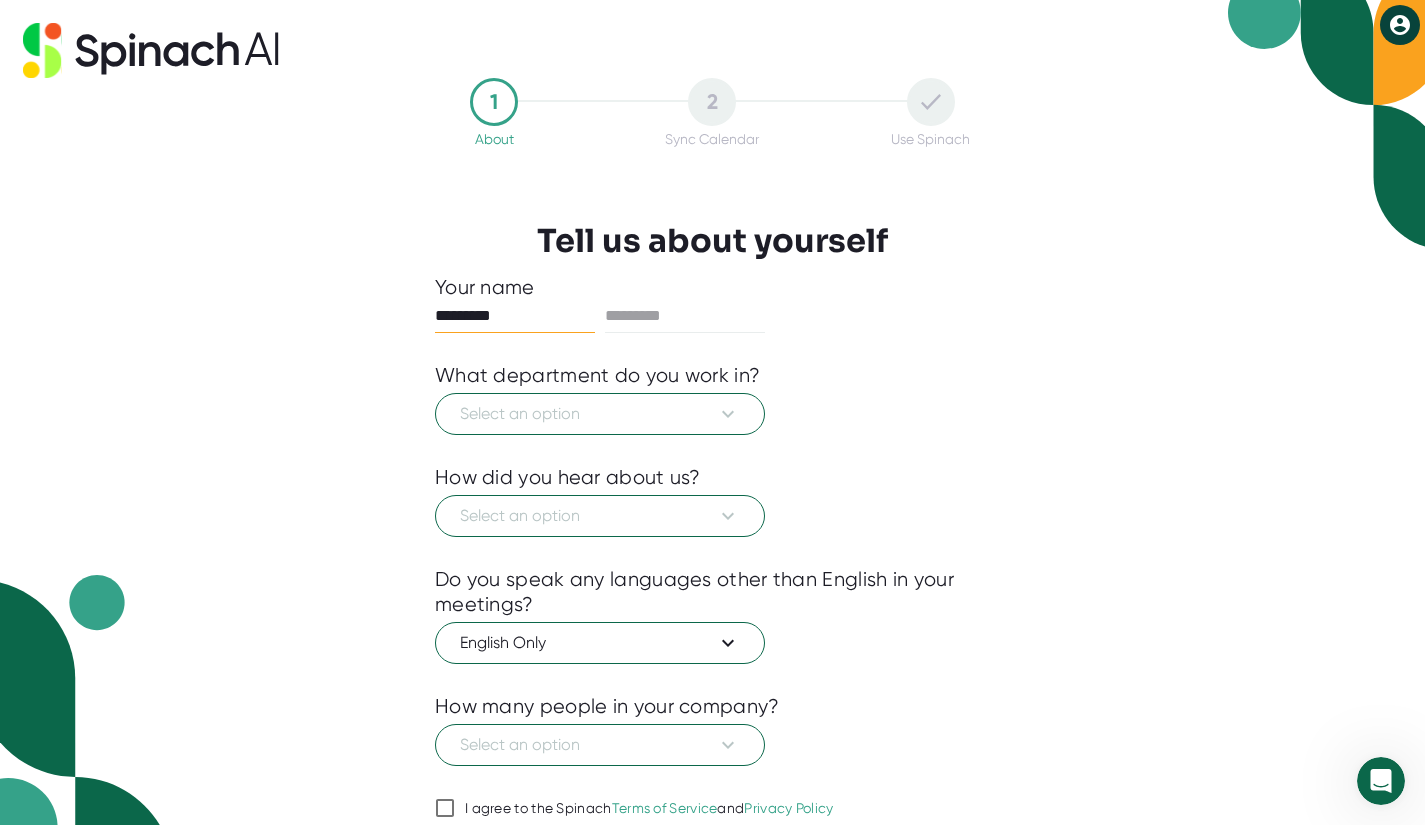 type on "*********" 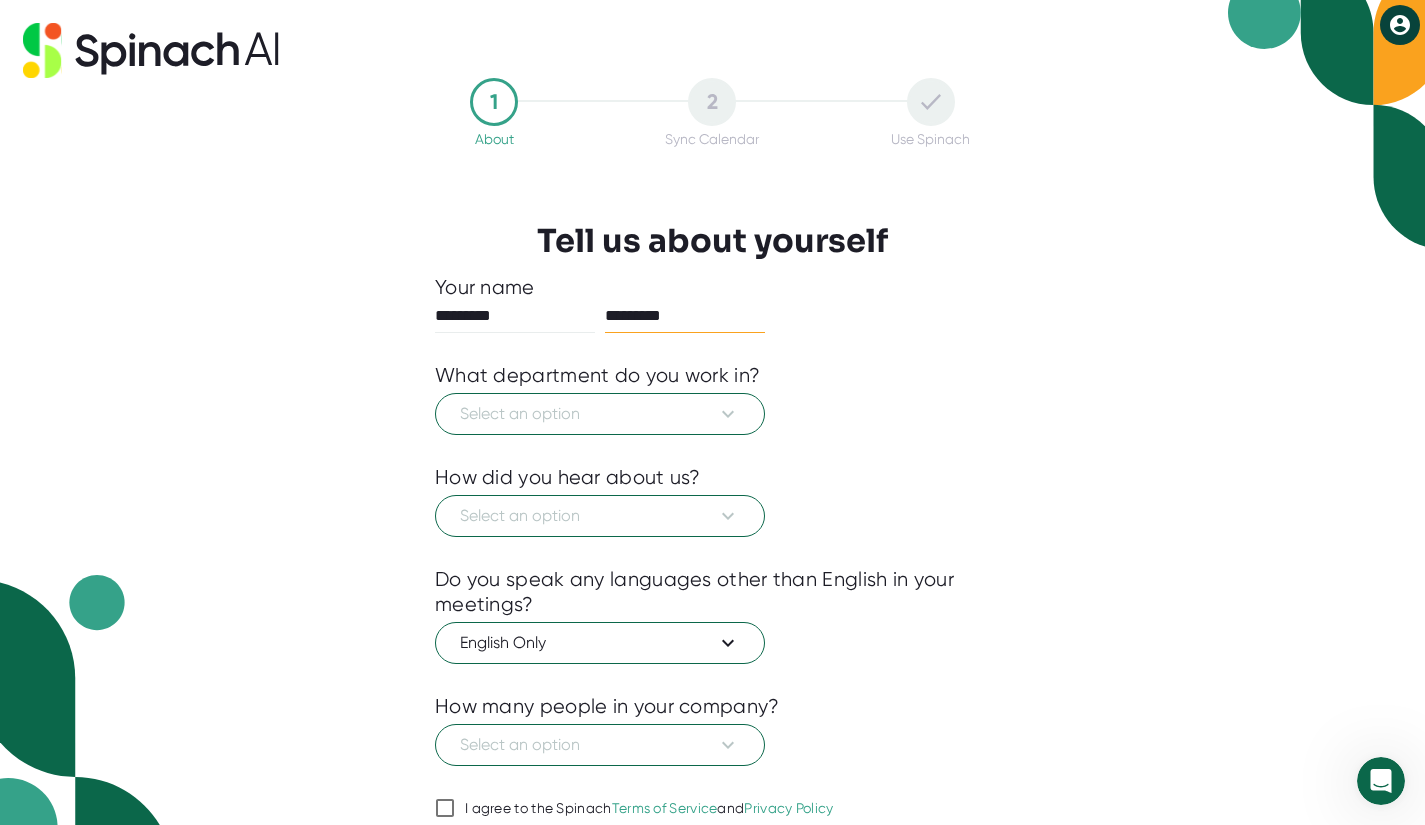 type on "*********" 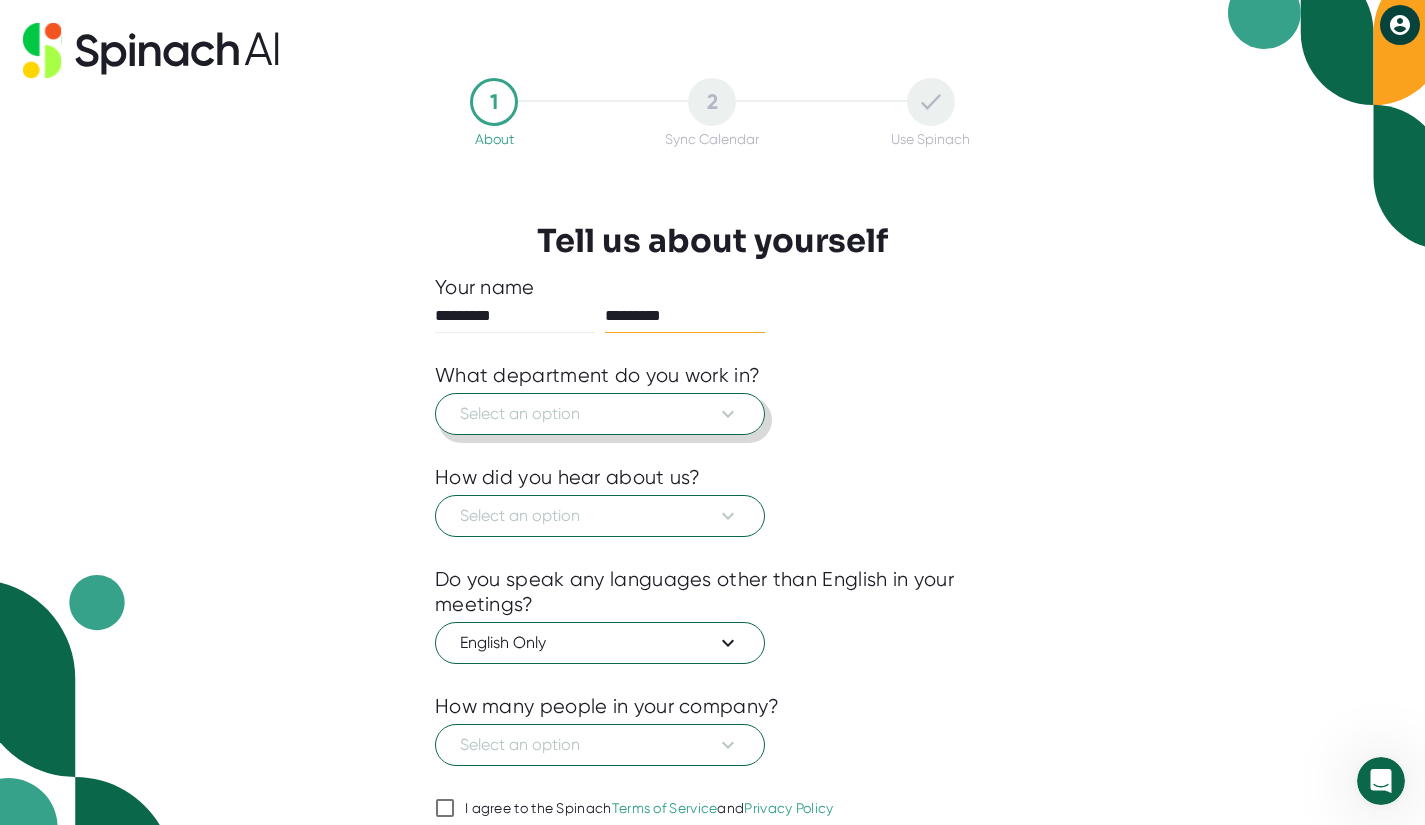 click on "Select an option" at bounding box center (600, 414) 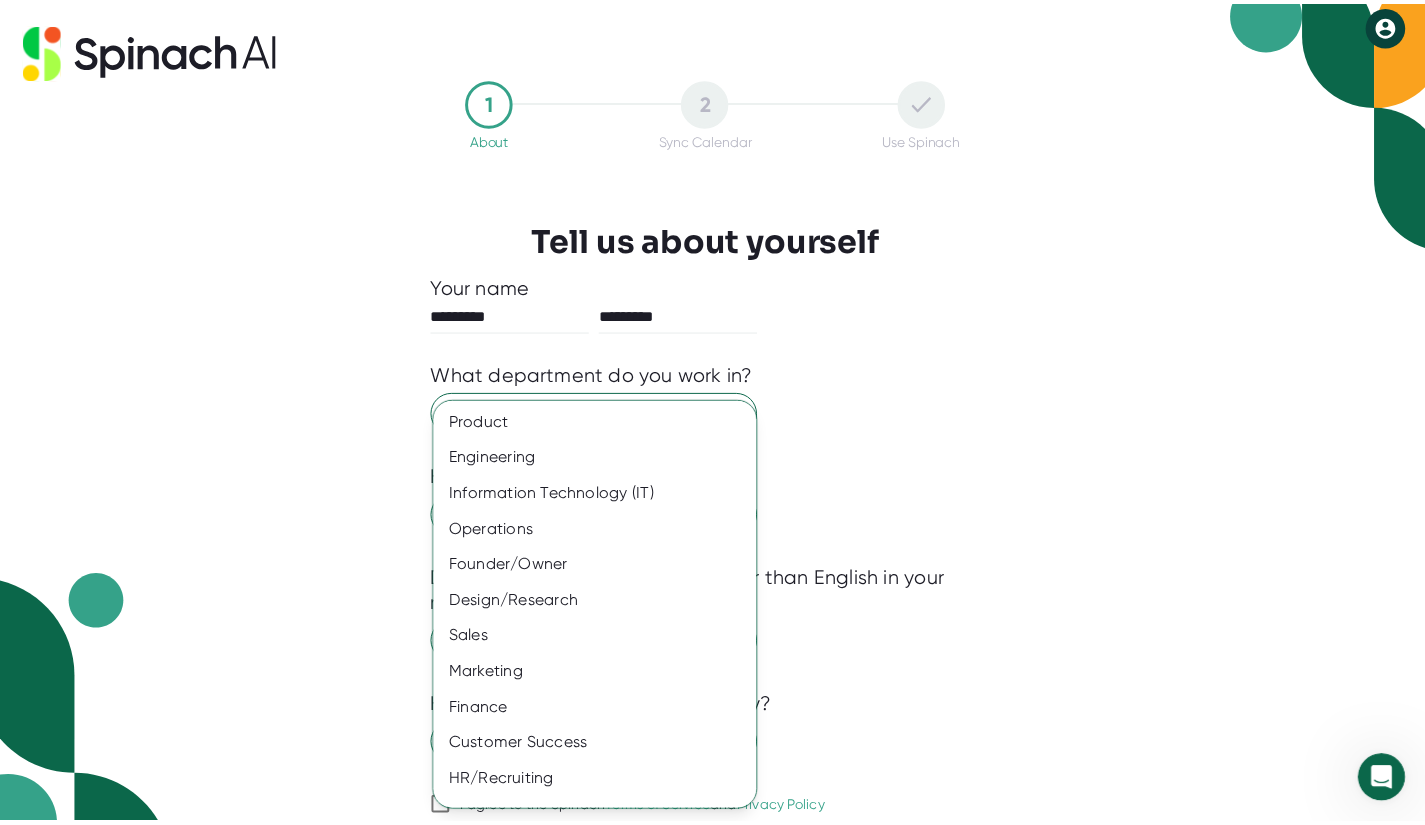 scroll, scrollTop: 0, scrollLeft: 0, axis: both 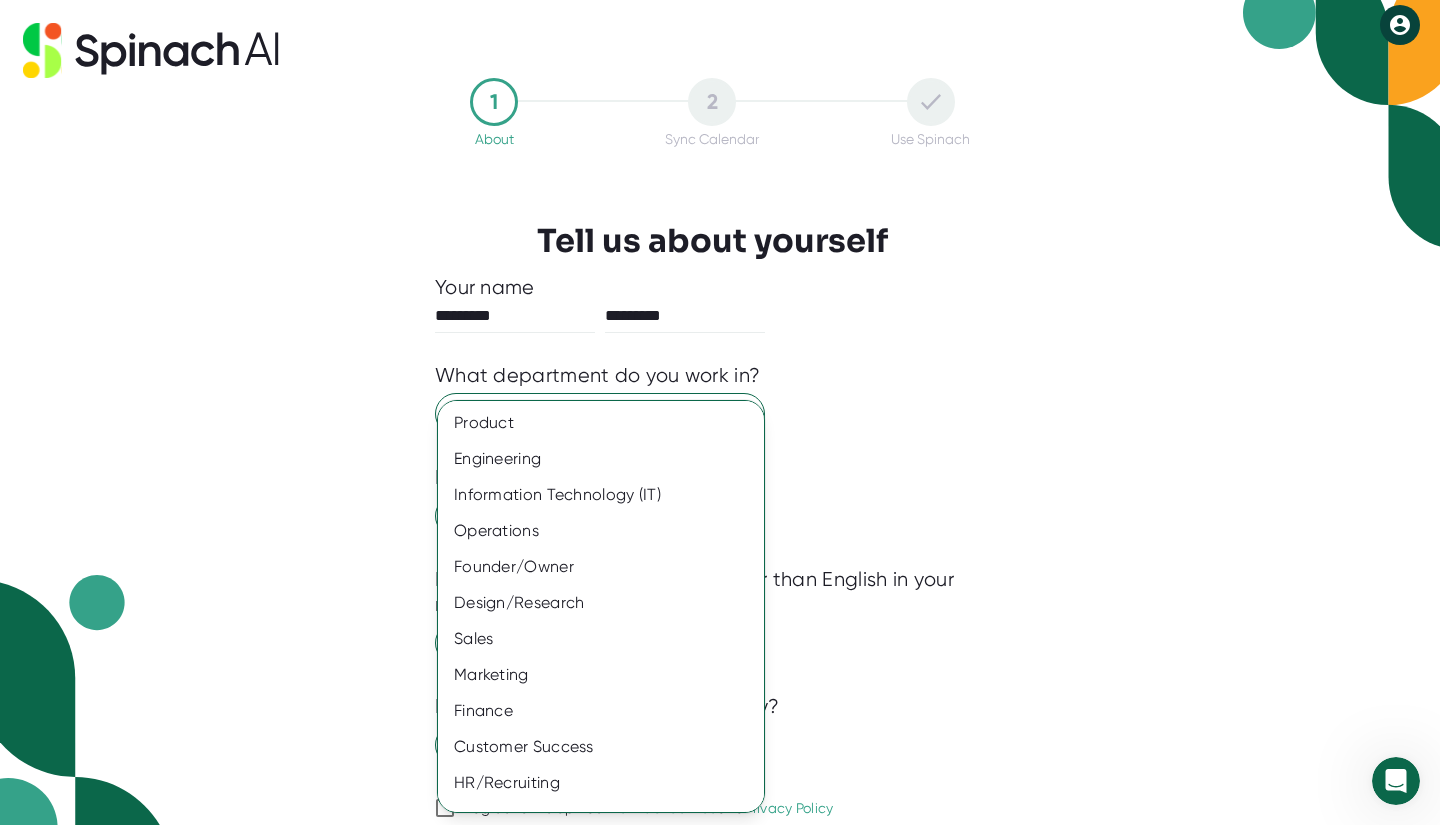 click on "Operations" at bounding box center (608, 423) 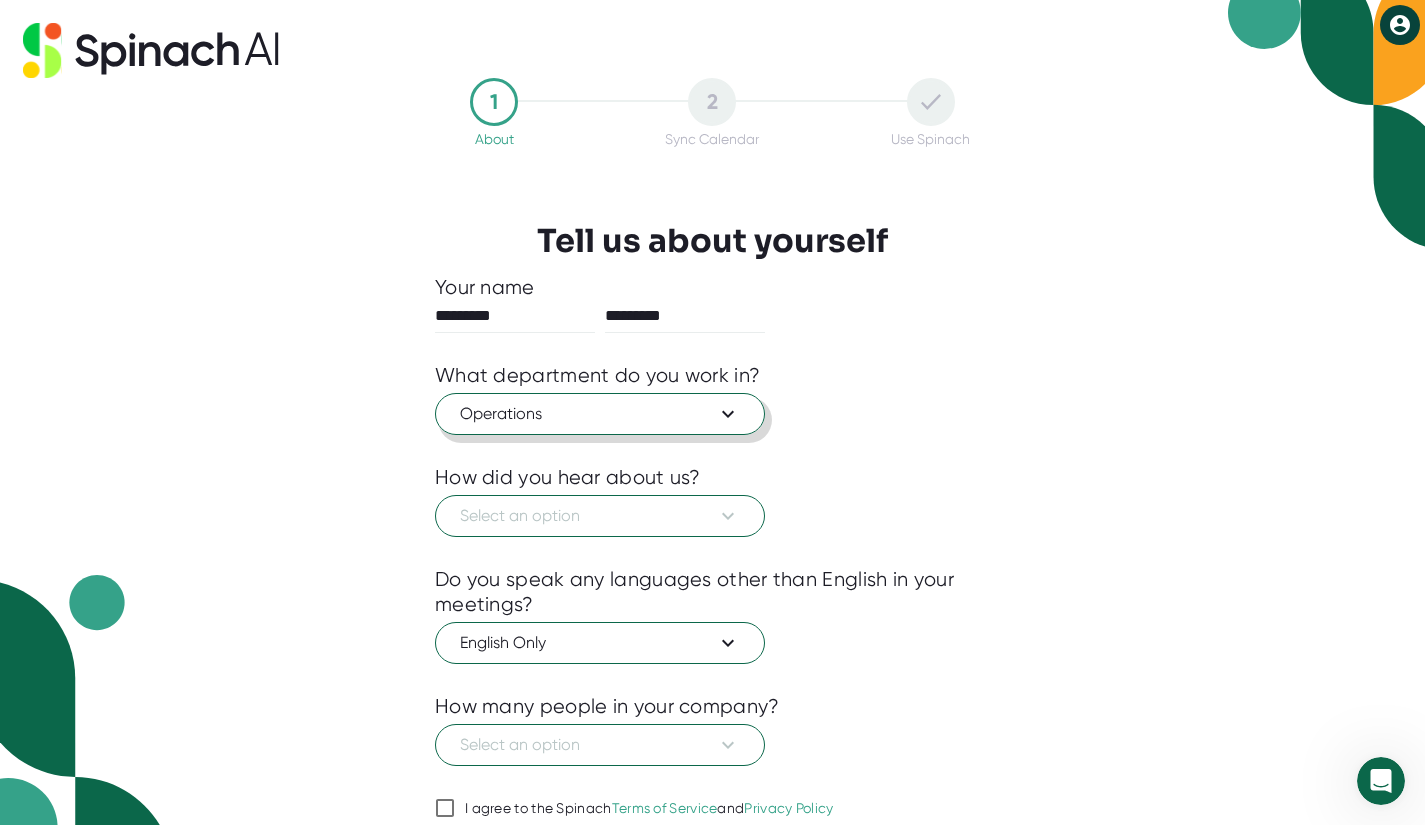 click on "Operations" at bounding box center [600, 414] 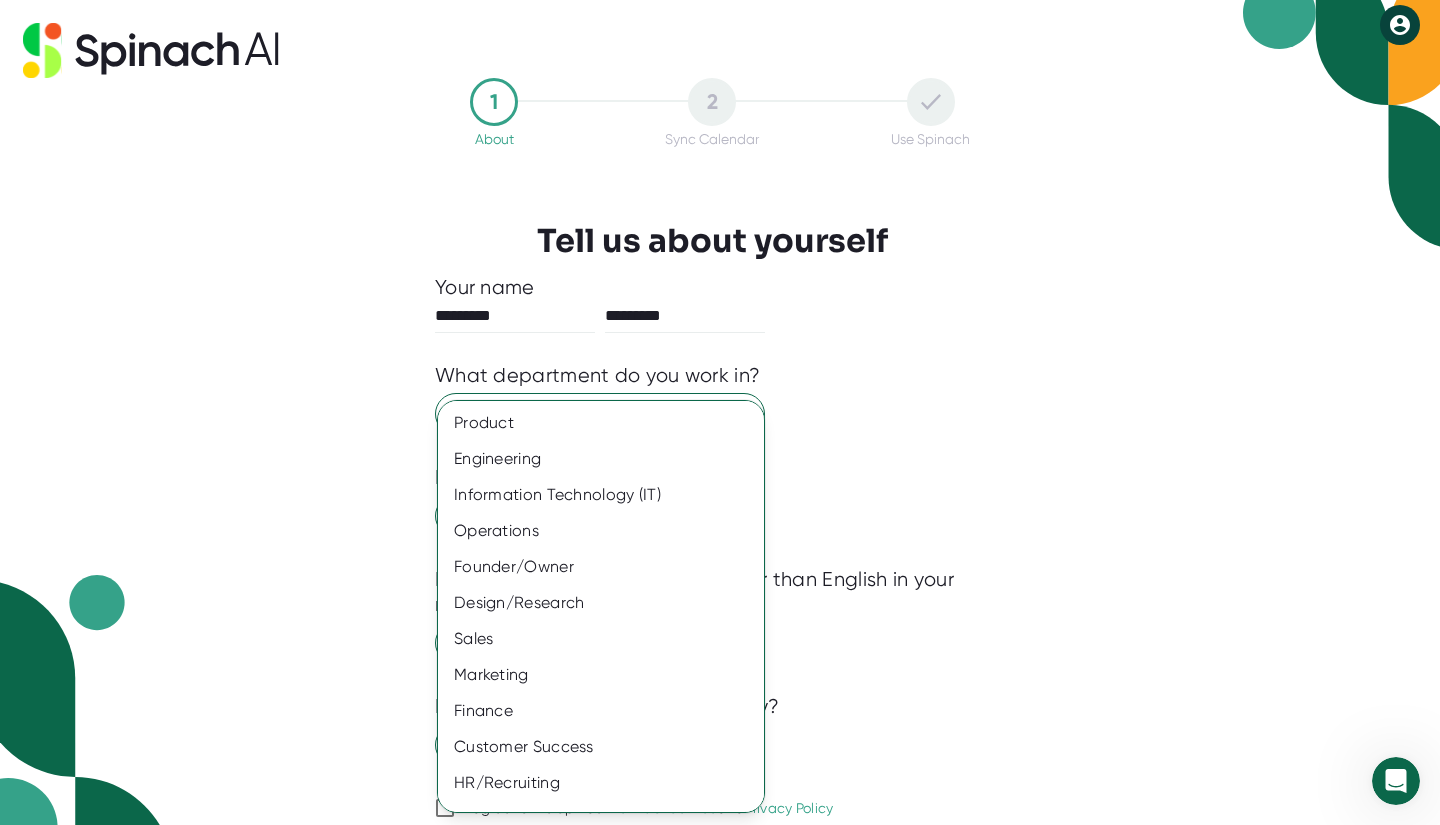 click at bounding box center [720, 412] 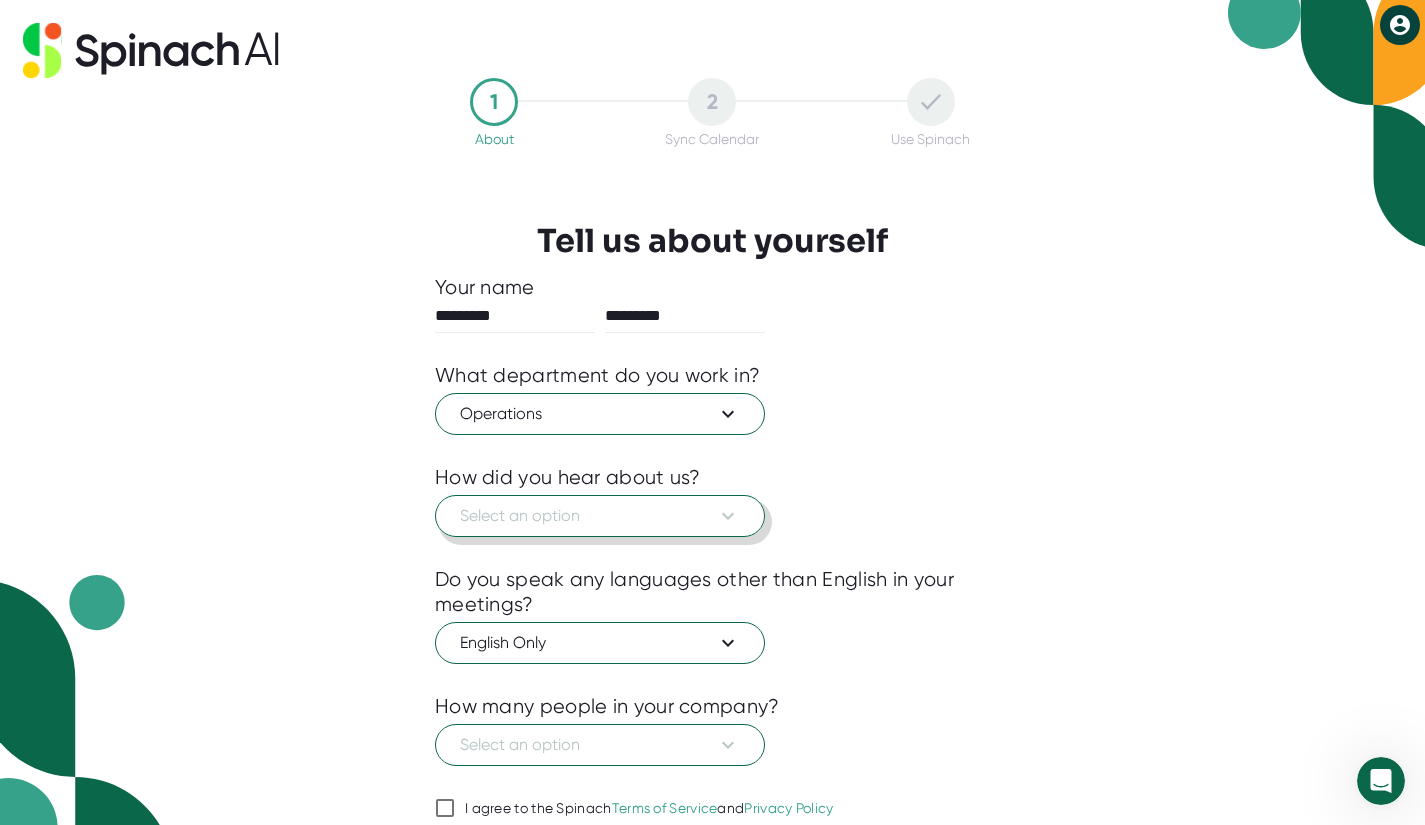 click on "Select an option" at bounding box center [600, 516] 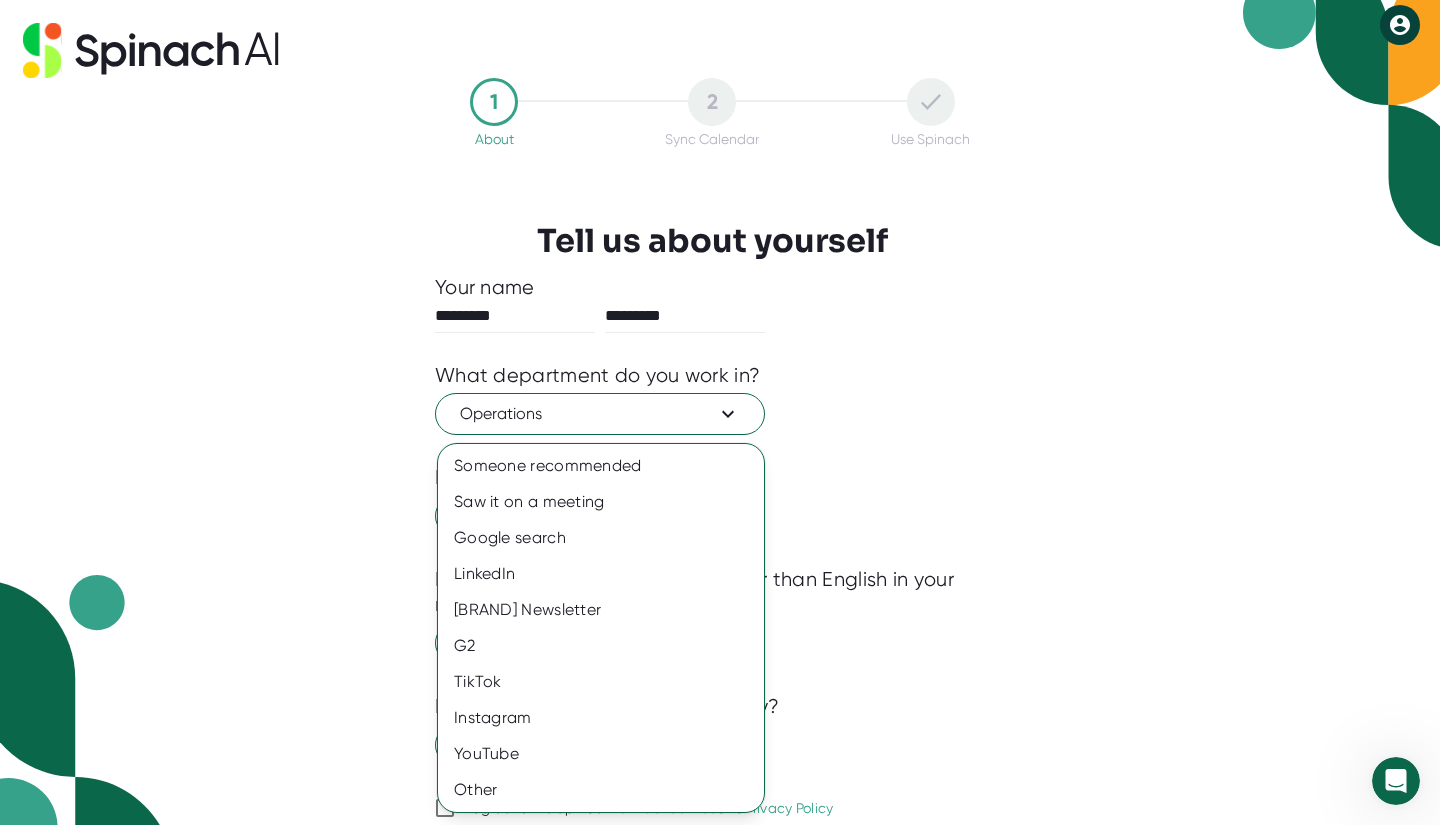 click on "Other" at bounding box center [601, 466] 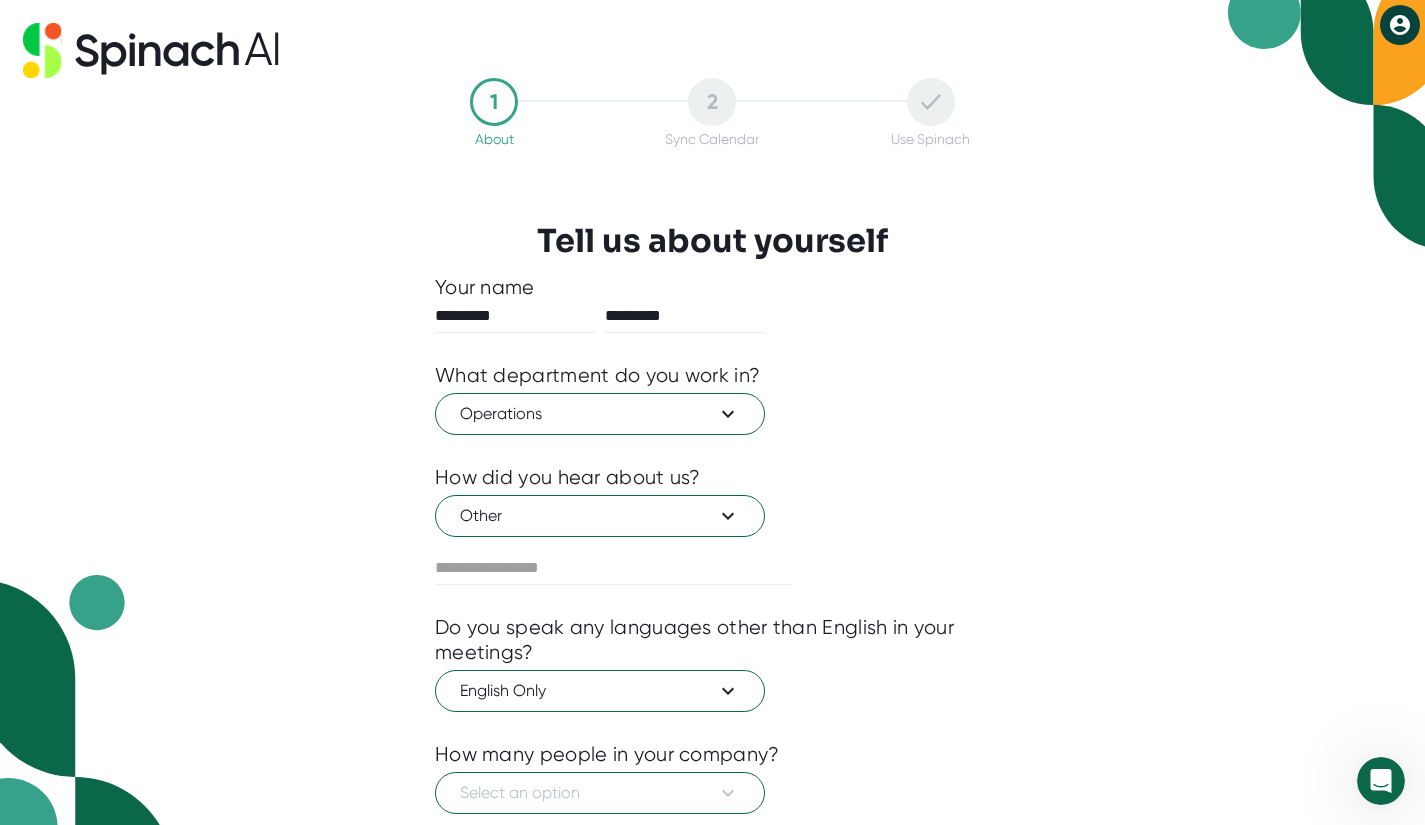 click at bounding box center [712, 727] 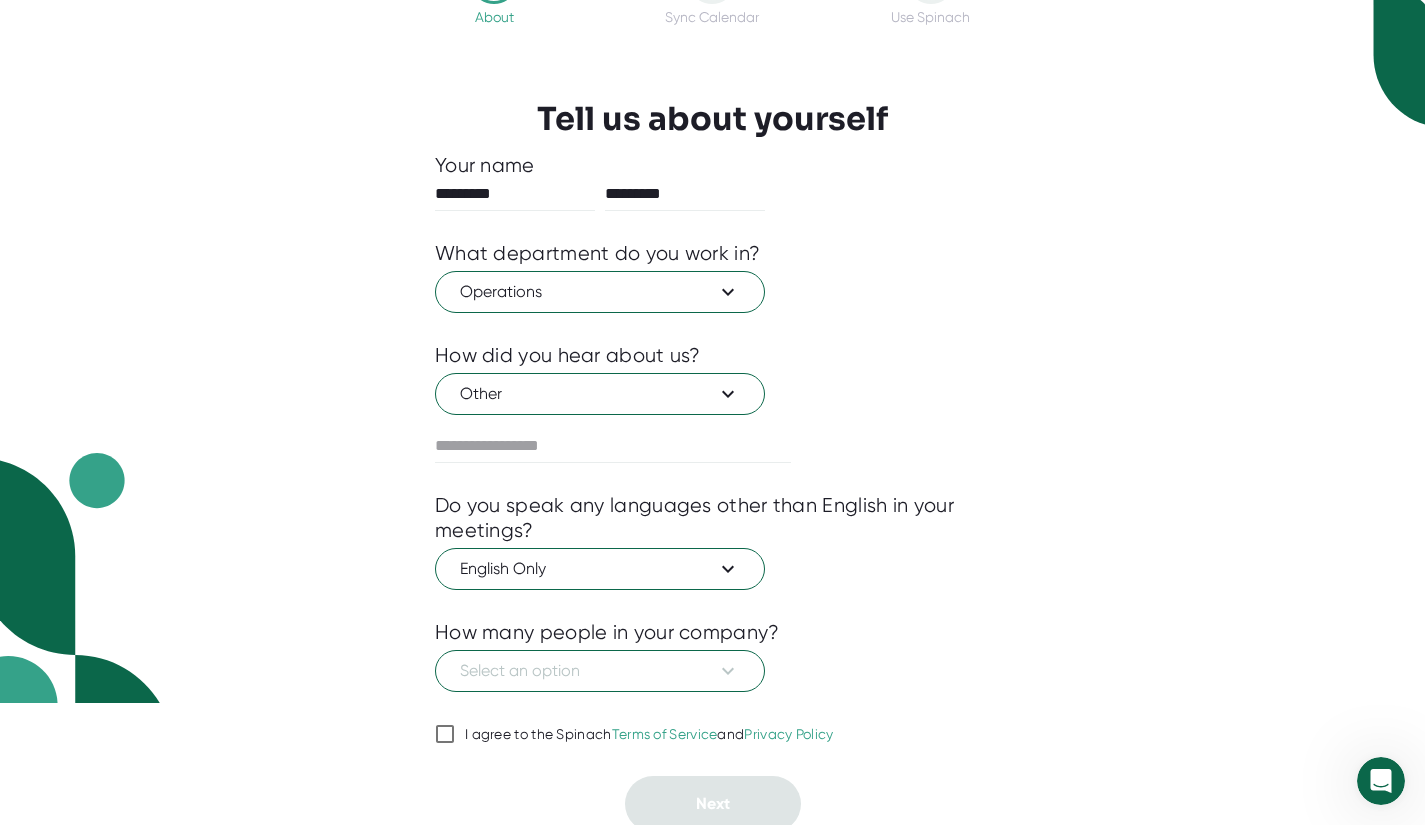 scroll, scrollTop: 130, scrollLeft: 0, axis: vertical 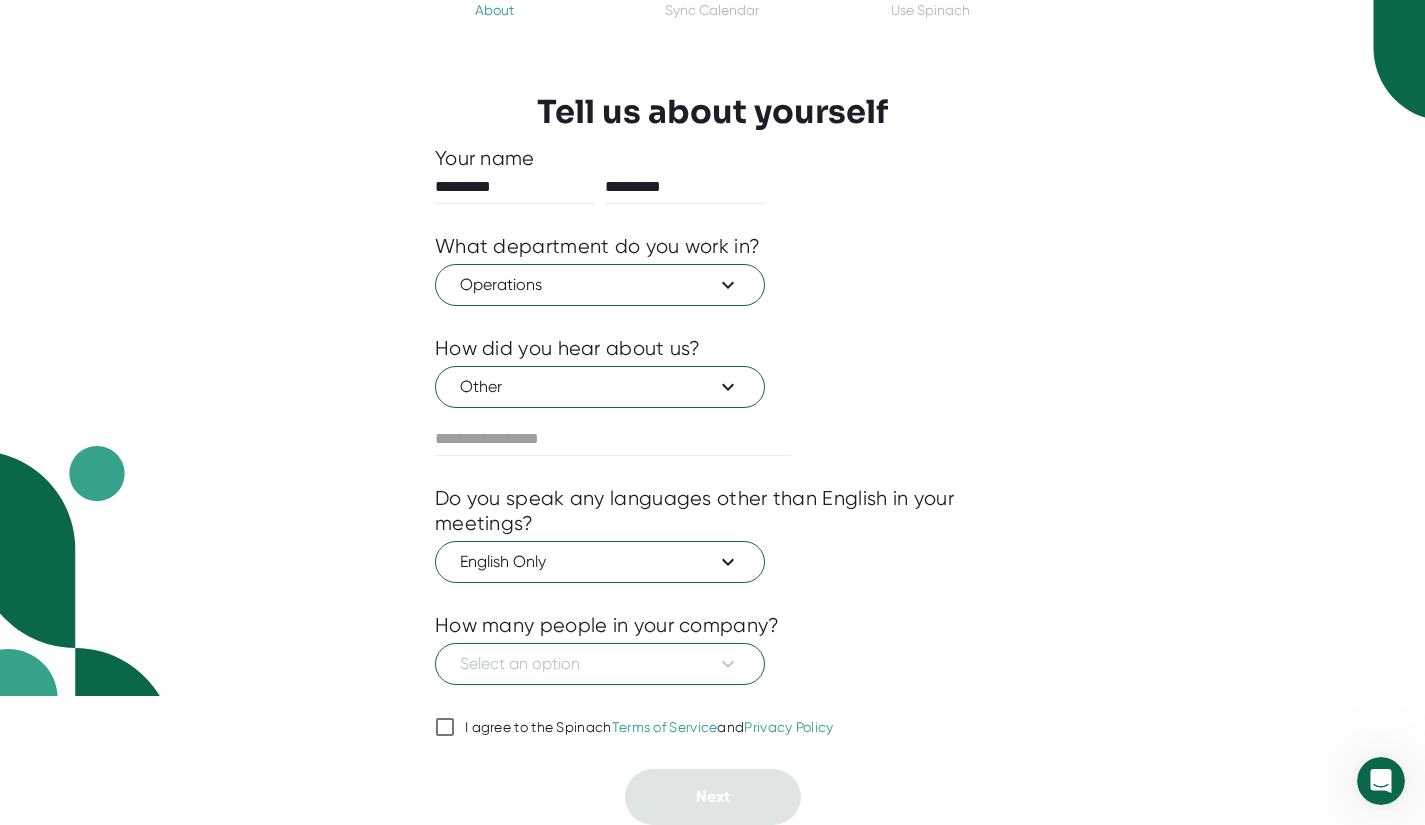 click at bounding box center [712, 700] 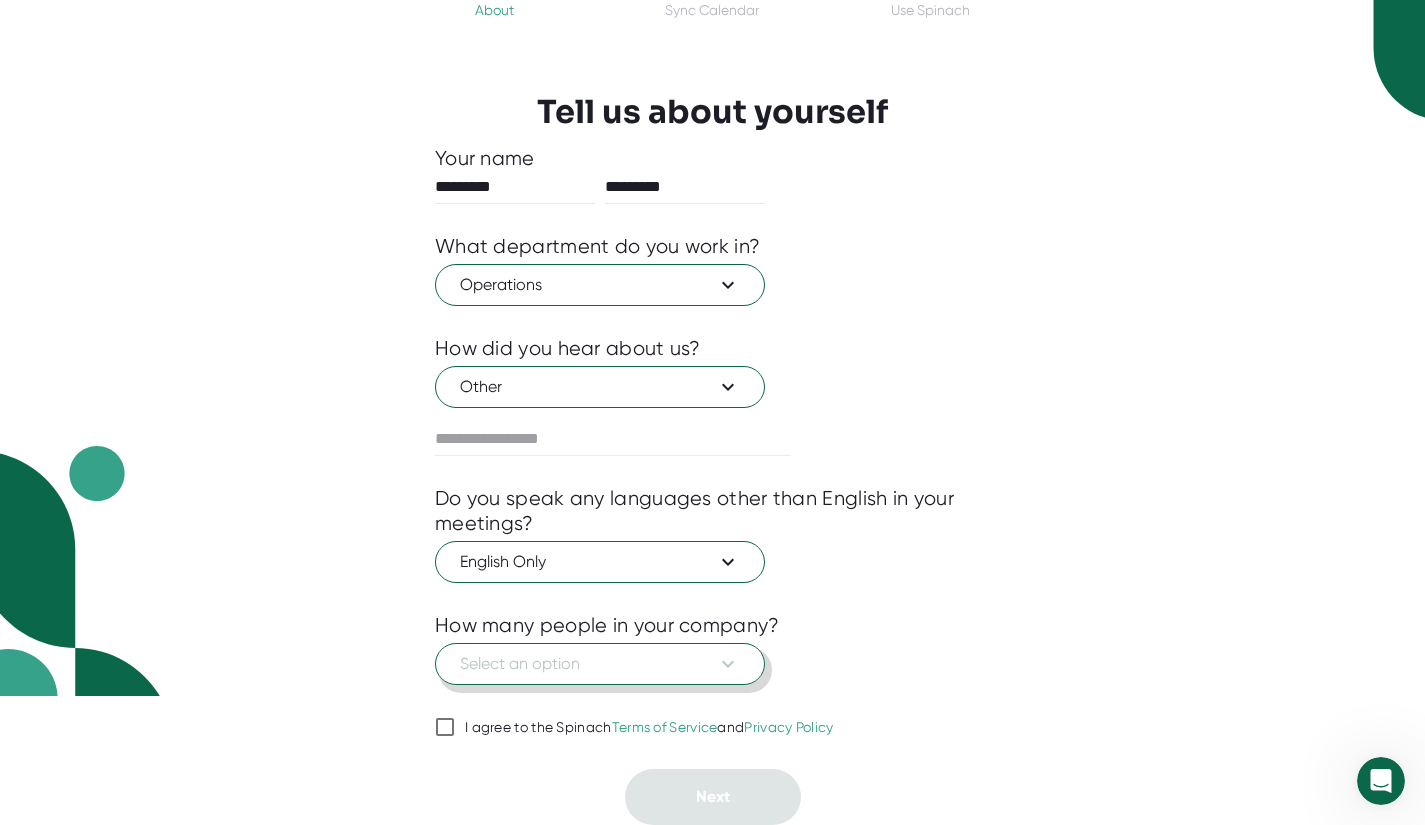 click on "Select an option" at bounding box center [600, 664] 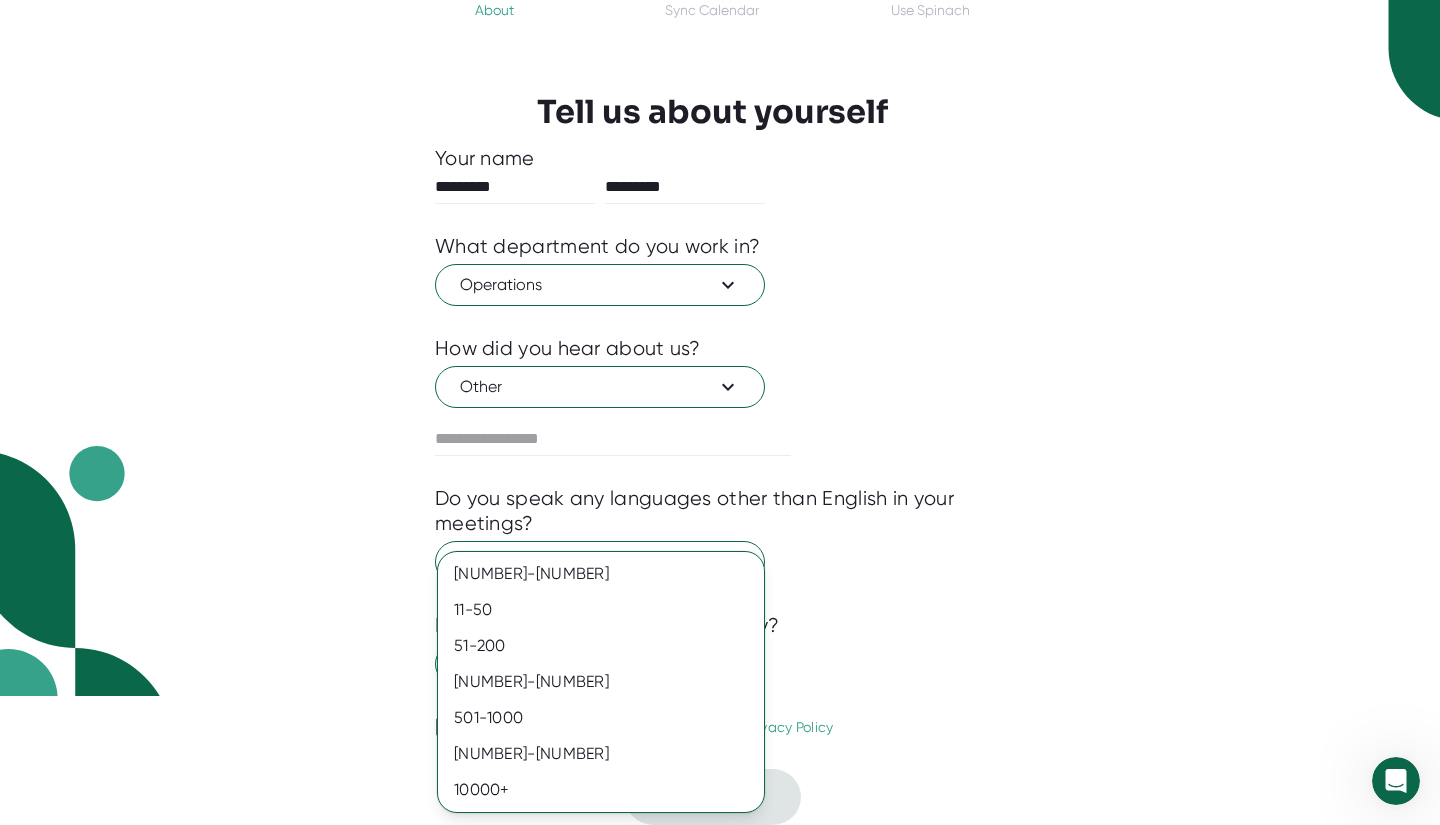 click on "[NUMBER]-[NUMBER]" at bounding box center [601, 574] 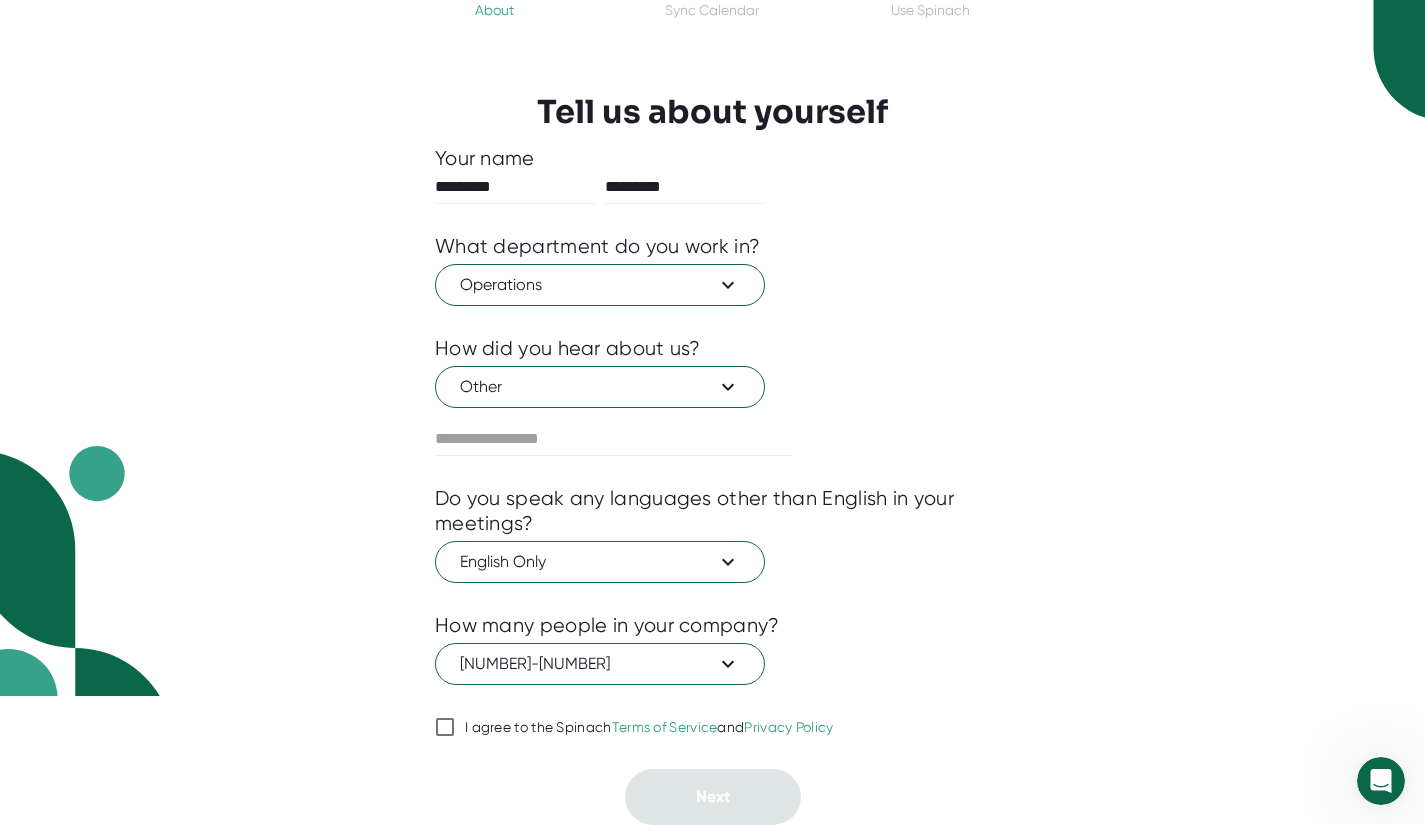 click on "I agree to the Spinach  Terms of Service  and  Privacy Policy" at bounding box center [445, 727] 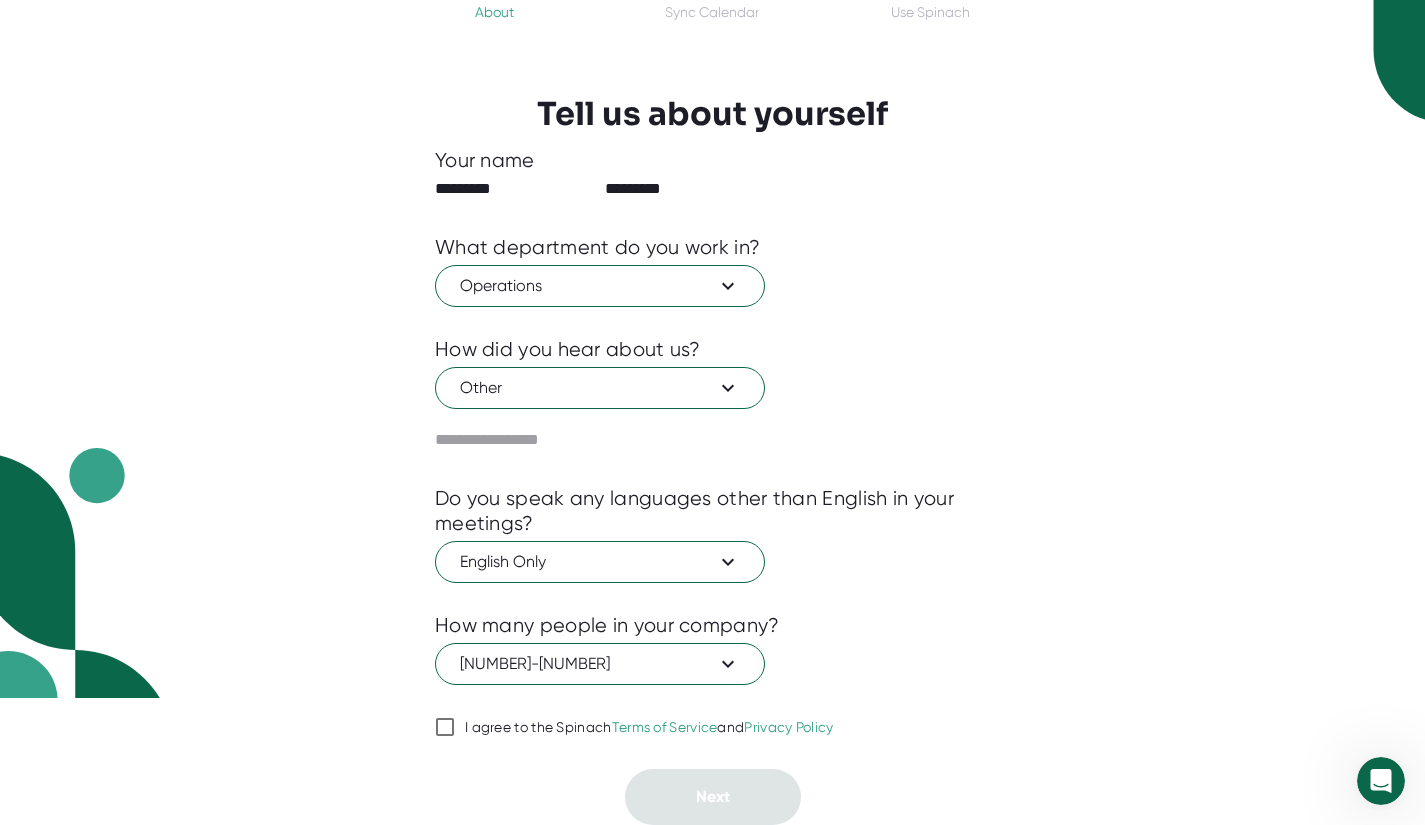 checkbox on "true" 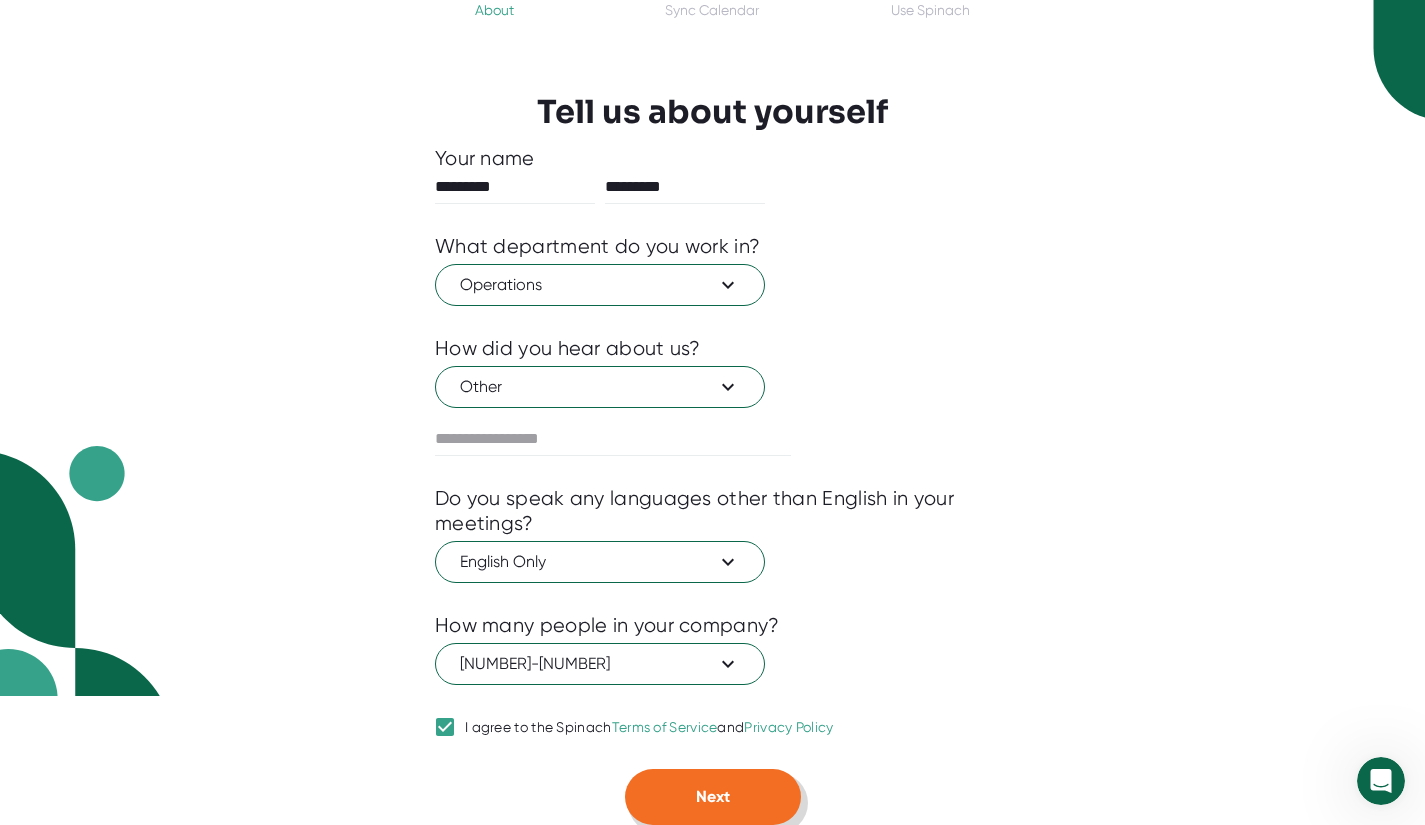 click on "Next" at bounding box center (713, 796) 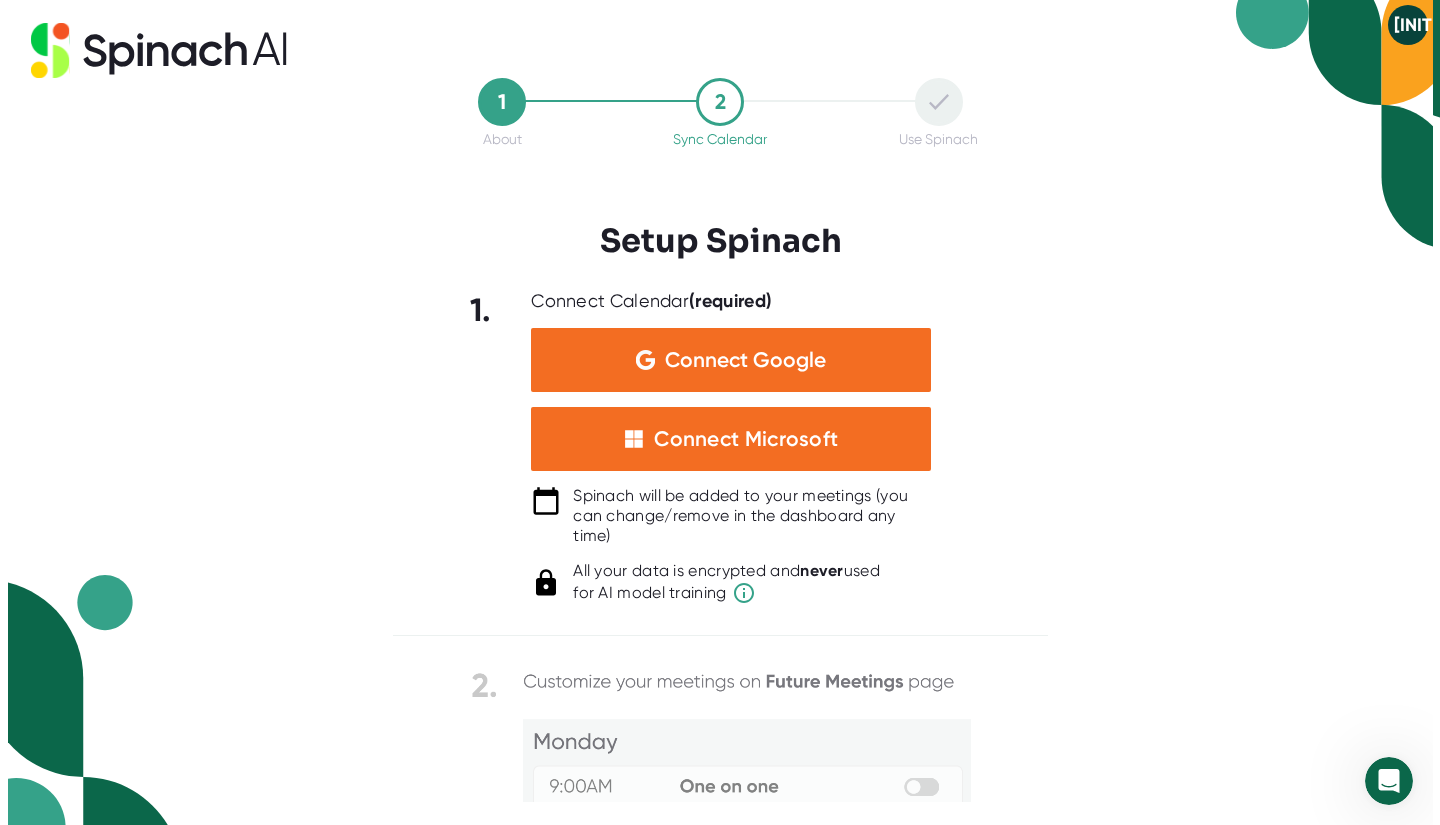 scroll, scrollTop: 0, scrollLeft: 0, axis: both 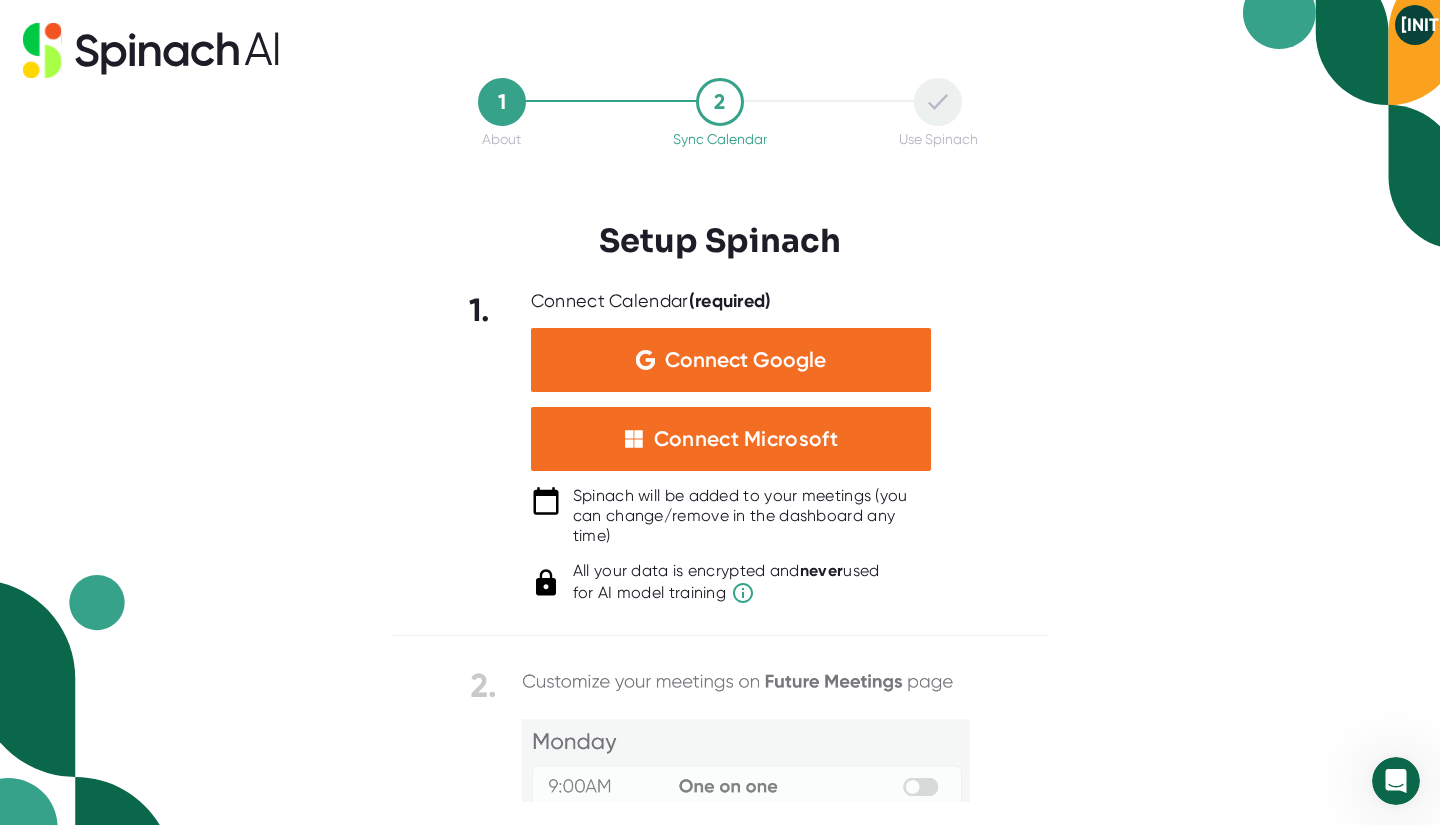 click on "Connect Microsoft" at bounding box center (746, 439) 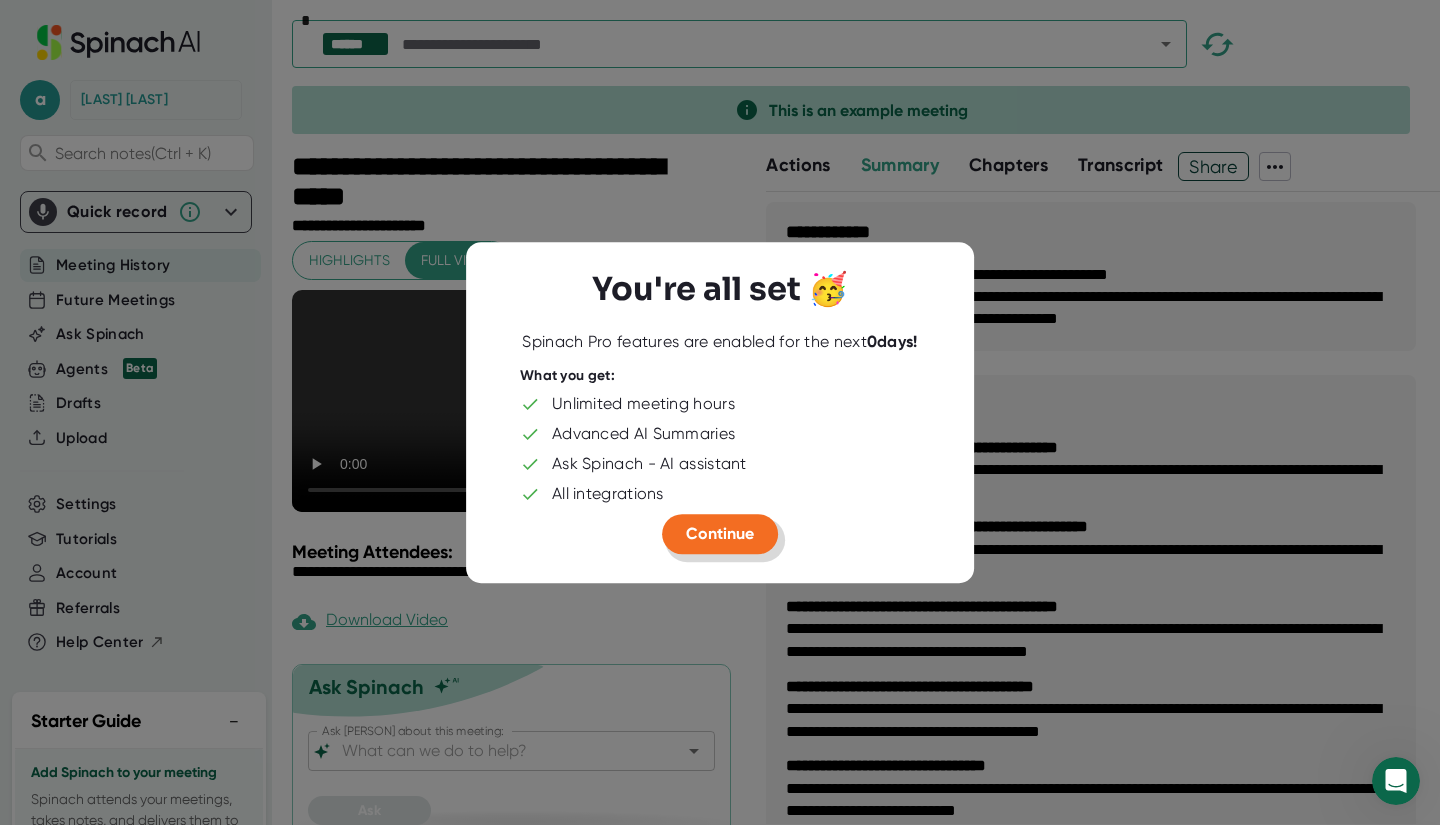 click on "Continue" at bounding box center (720, 533) 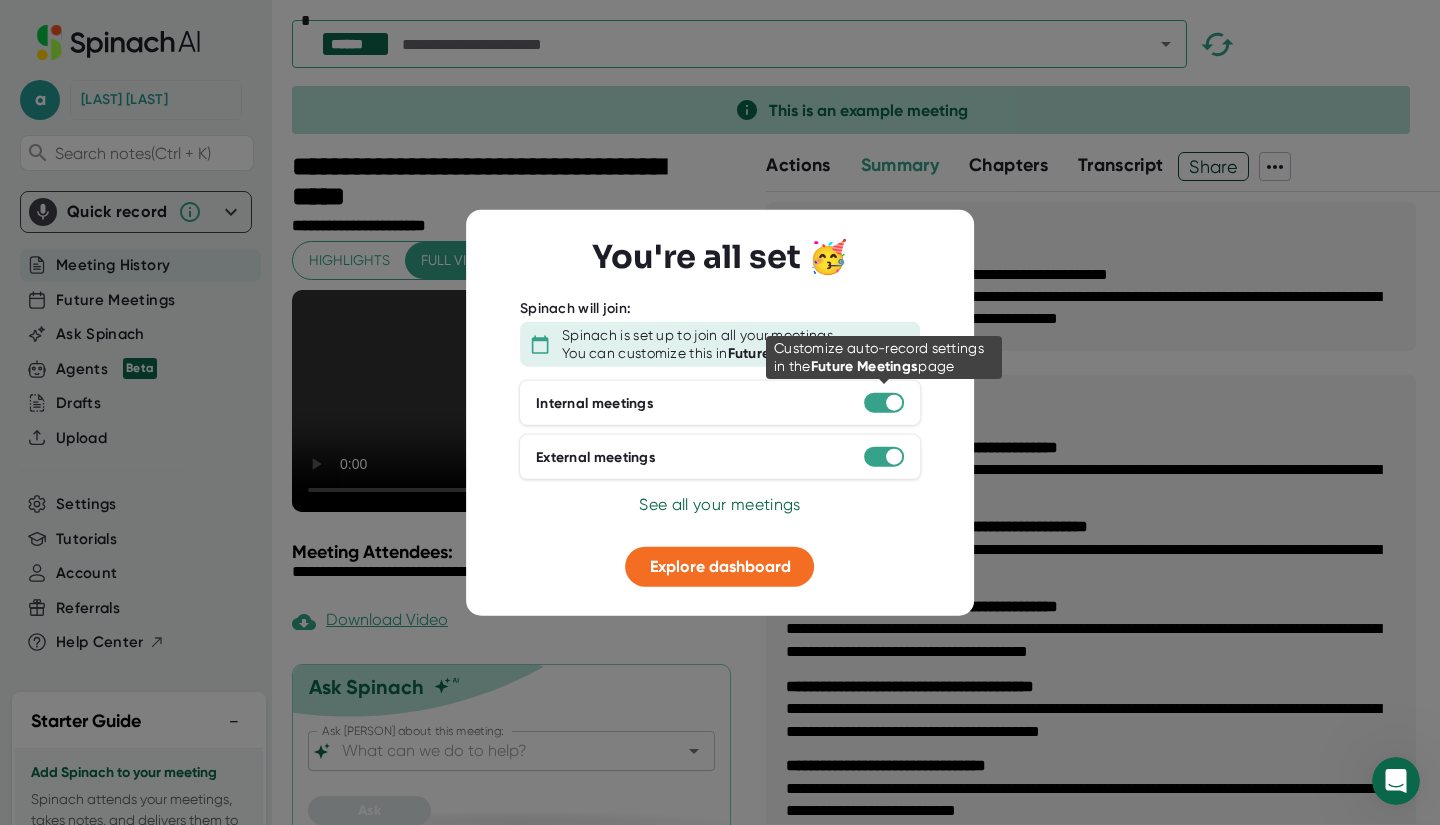 click at bounding box center [894, 403] 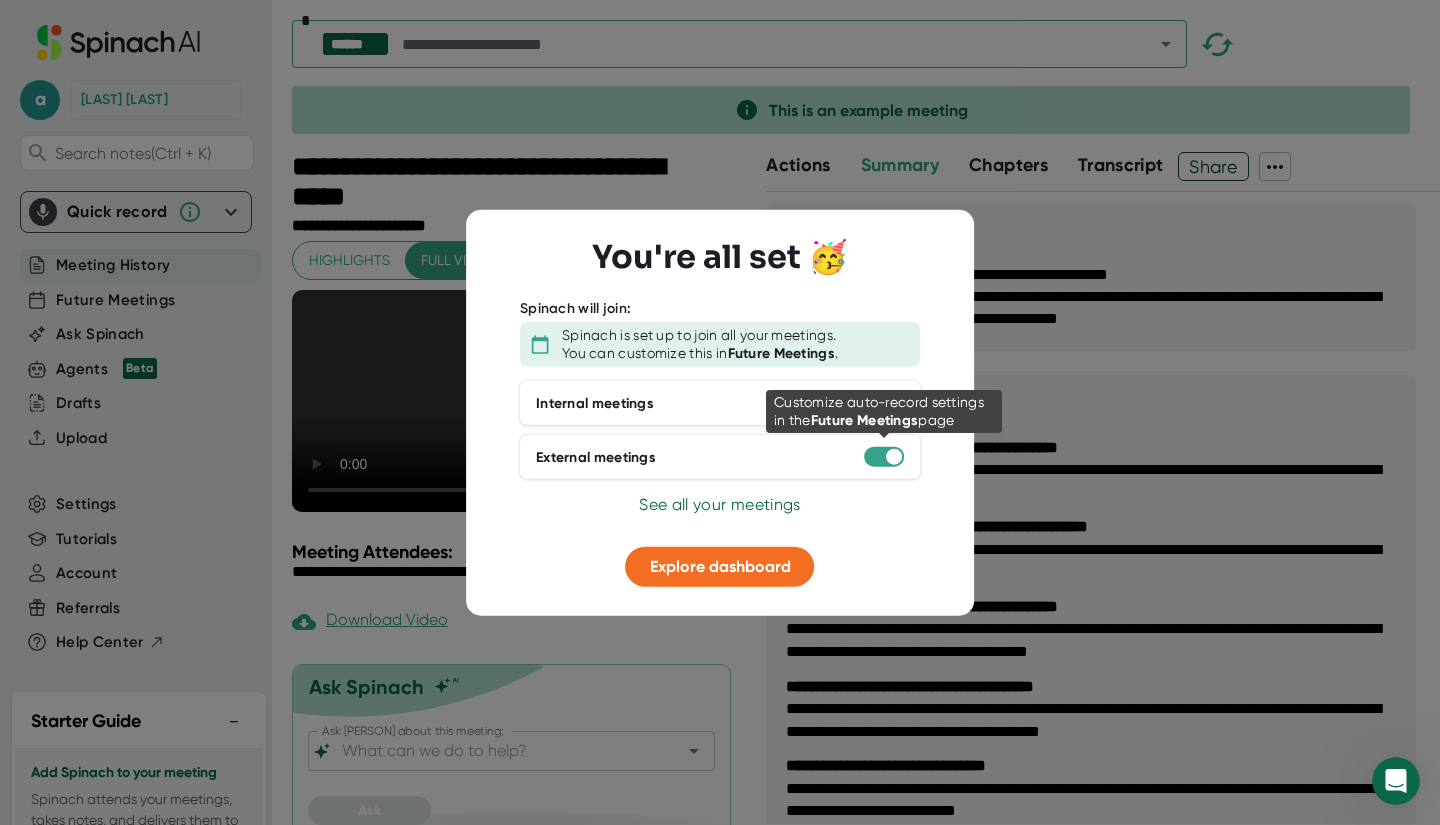 click at bounding box center [884, 457] 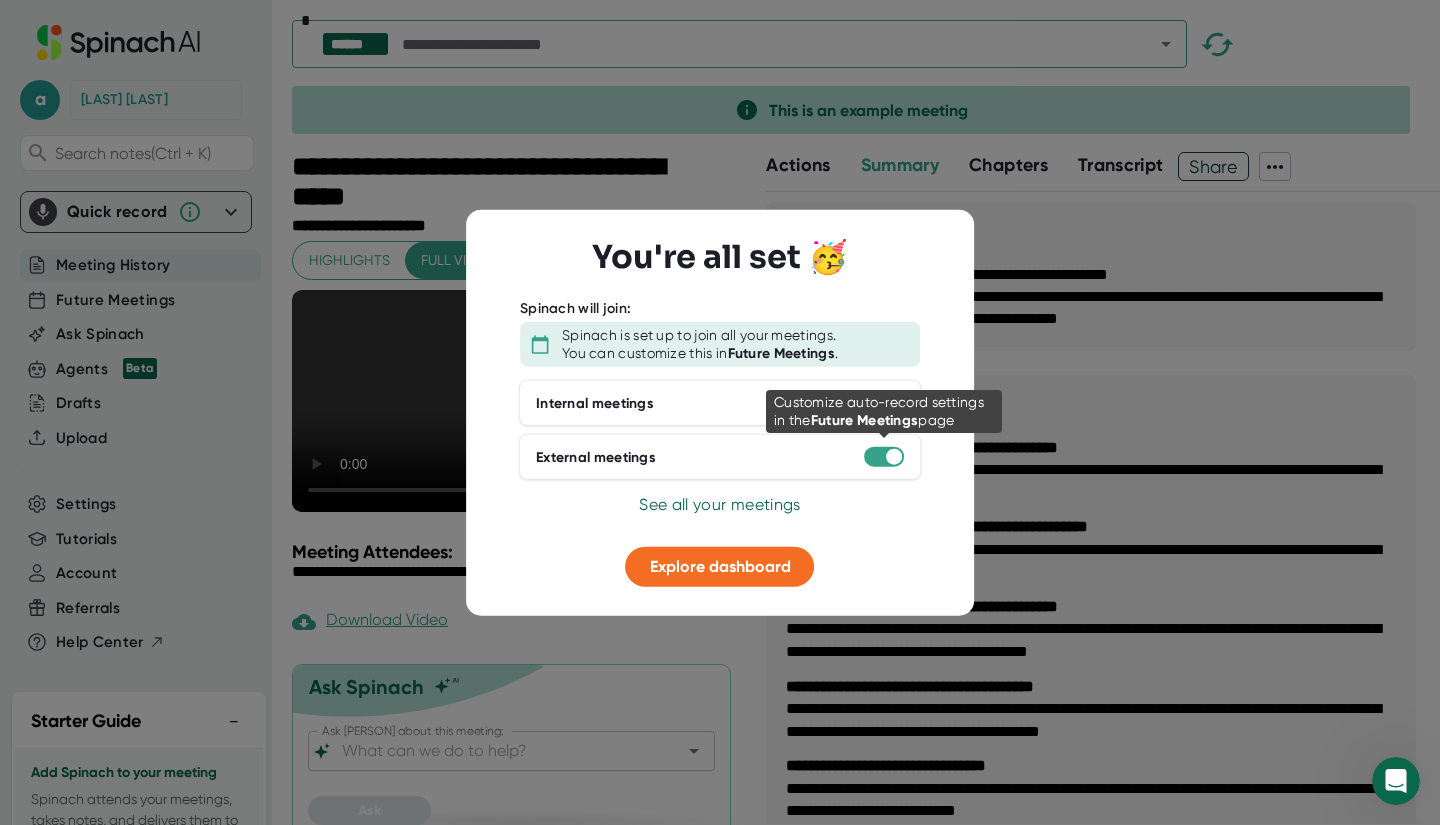 click at bounding box center (884, 457) 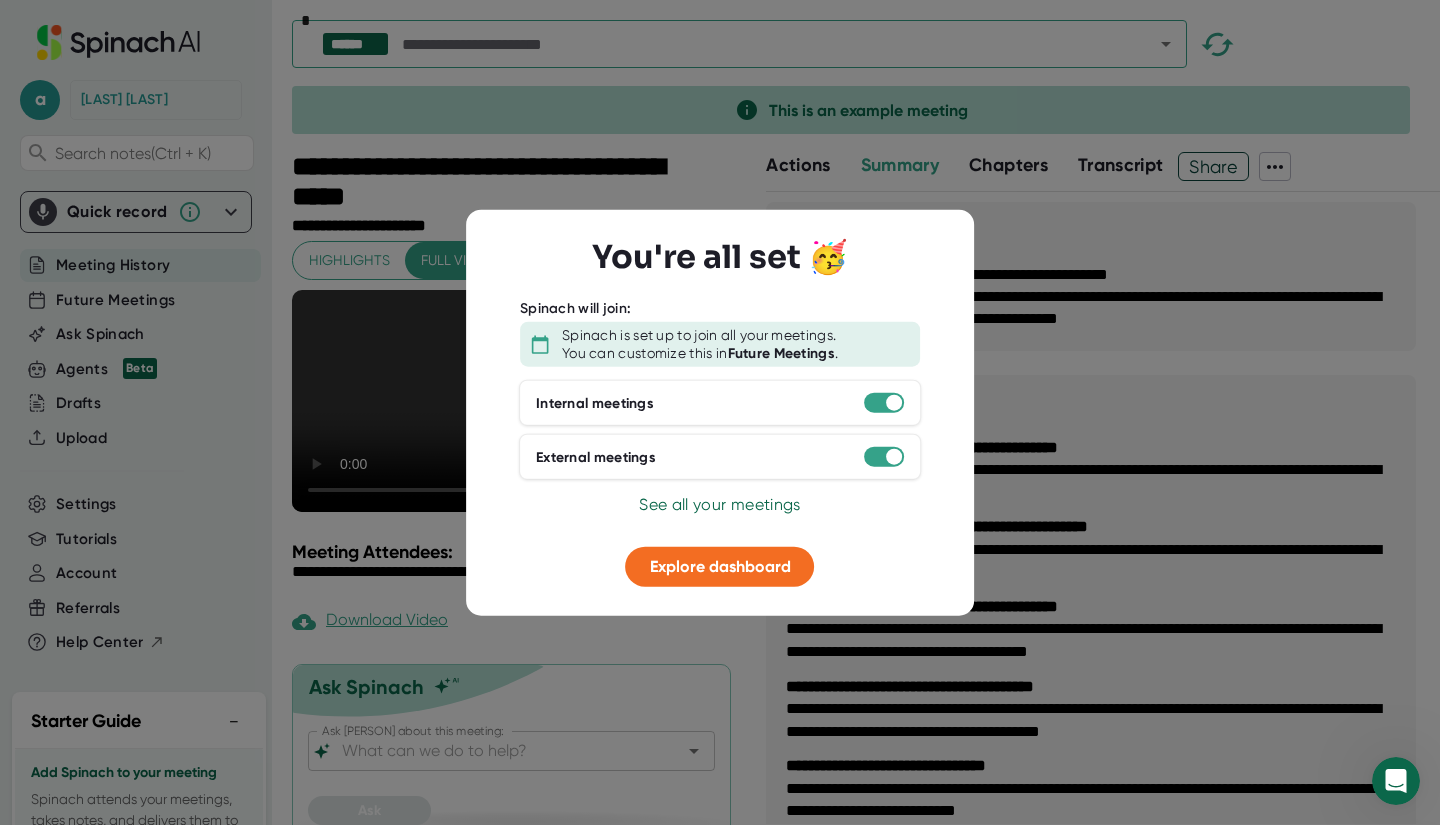 click at bounding box center (894, 403) 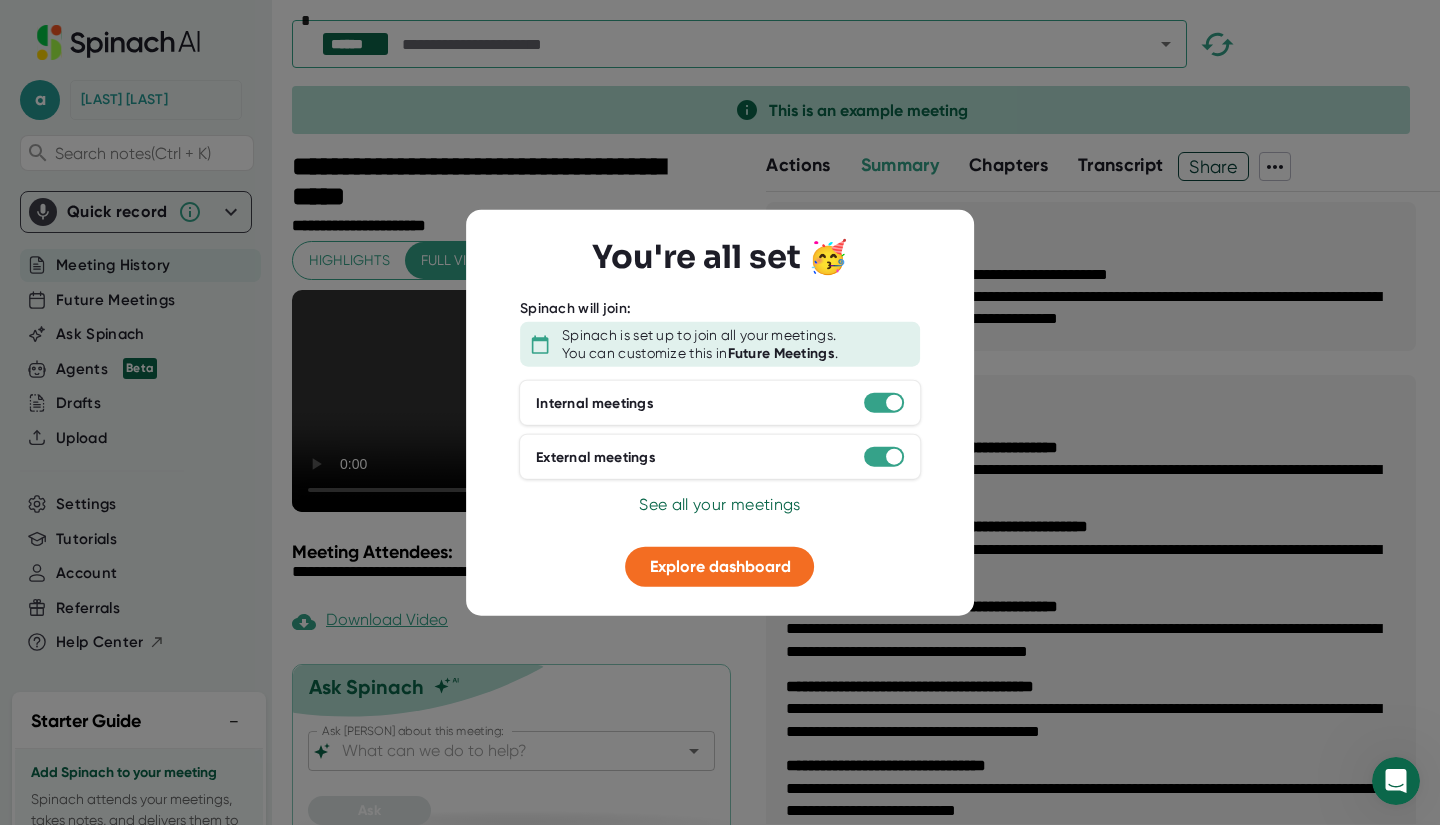 click on "See all your meetings" at bounding box center [719, 504] 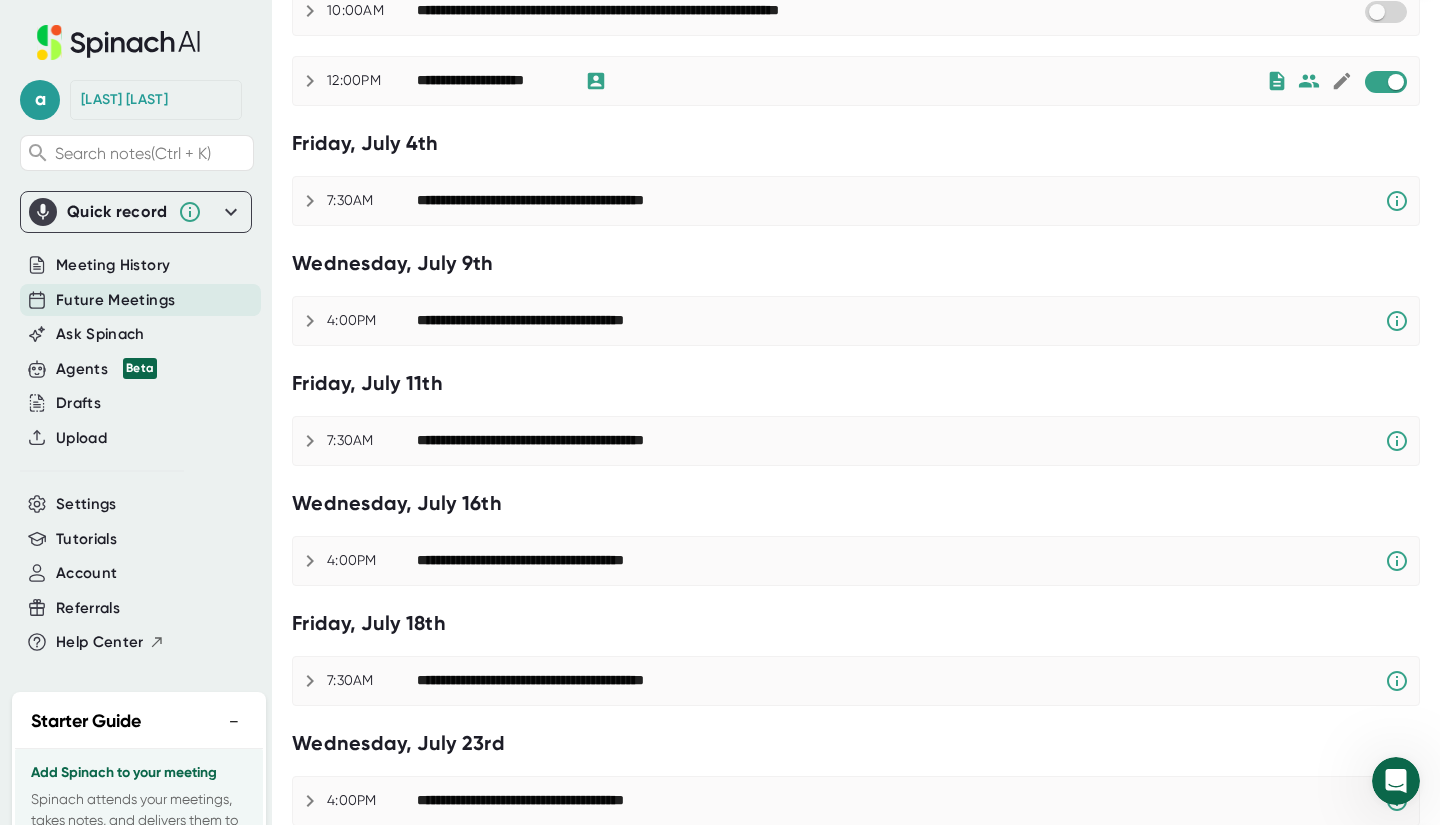 scroll, scrollTop: 0, scrollLeft: 0, axis: both 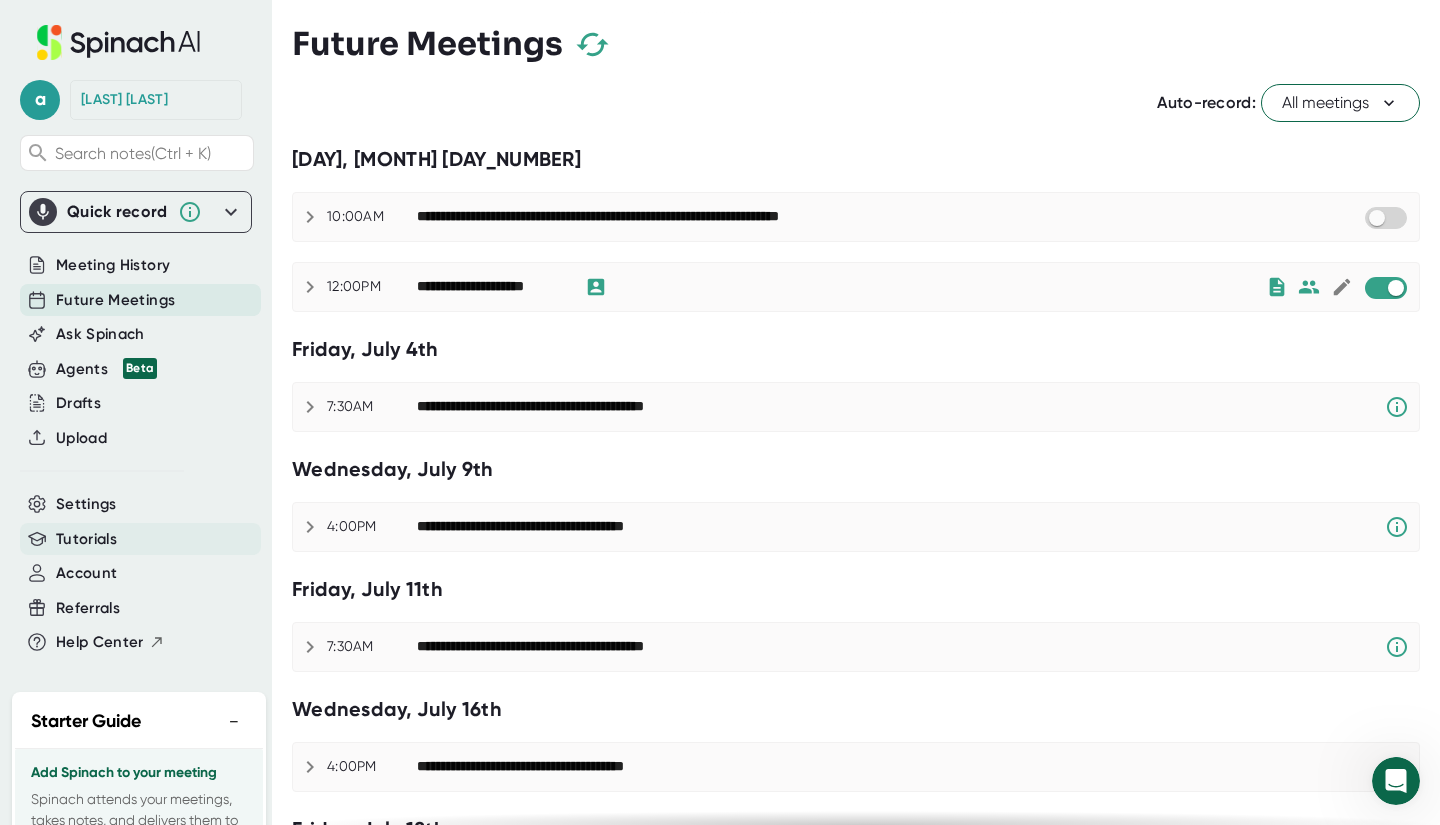 click on "Tutorials" at bounding box center [113, 265] 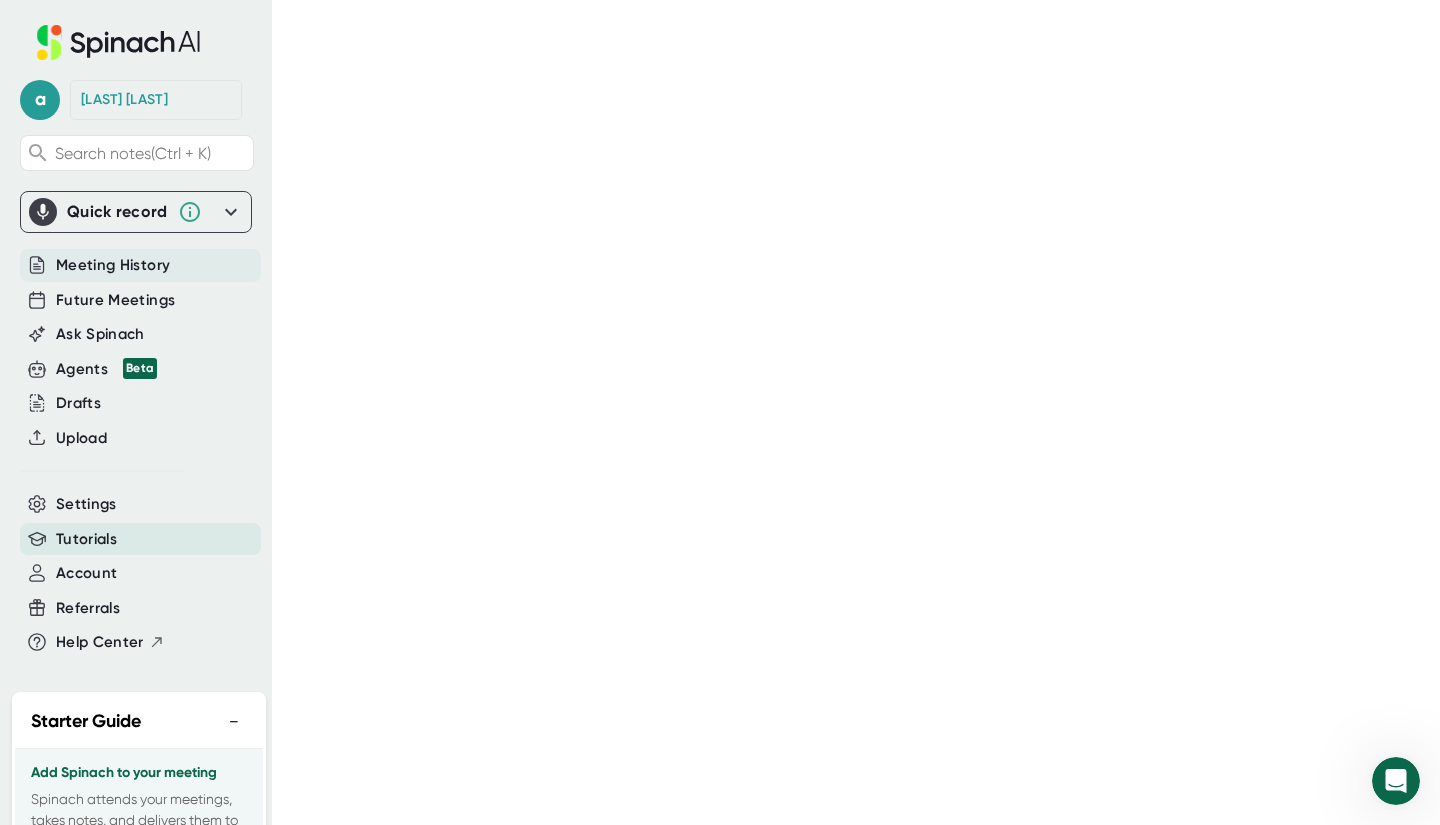 click on "Meeting History" at bounding box center (113, 265) 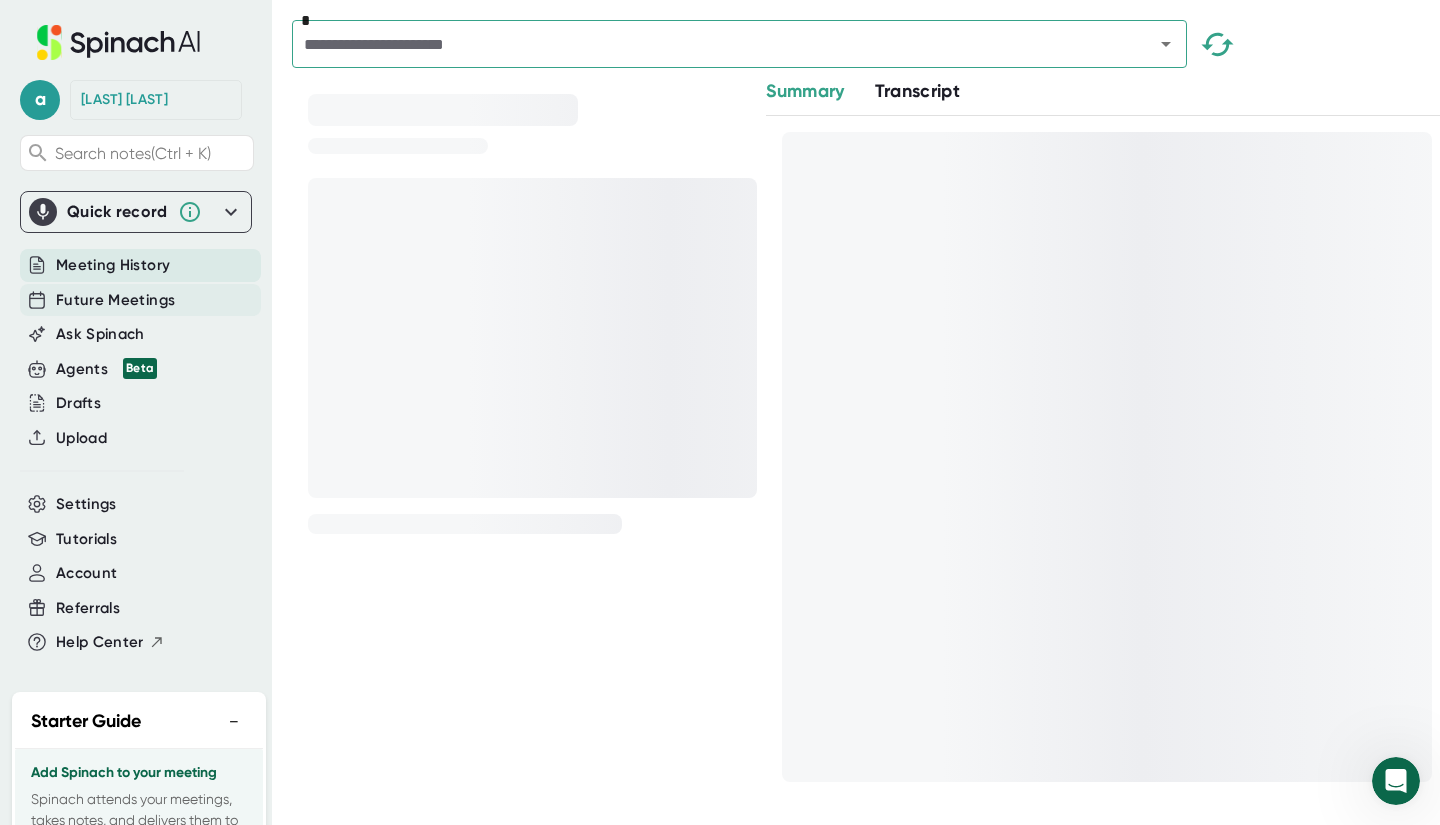 click on "Future Meetings" at bounding box center (113, 265) 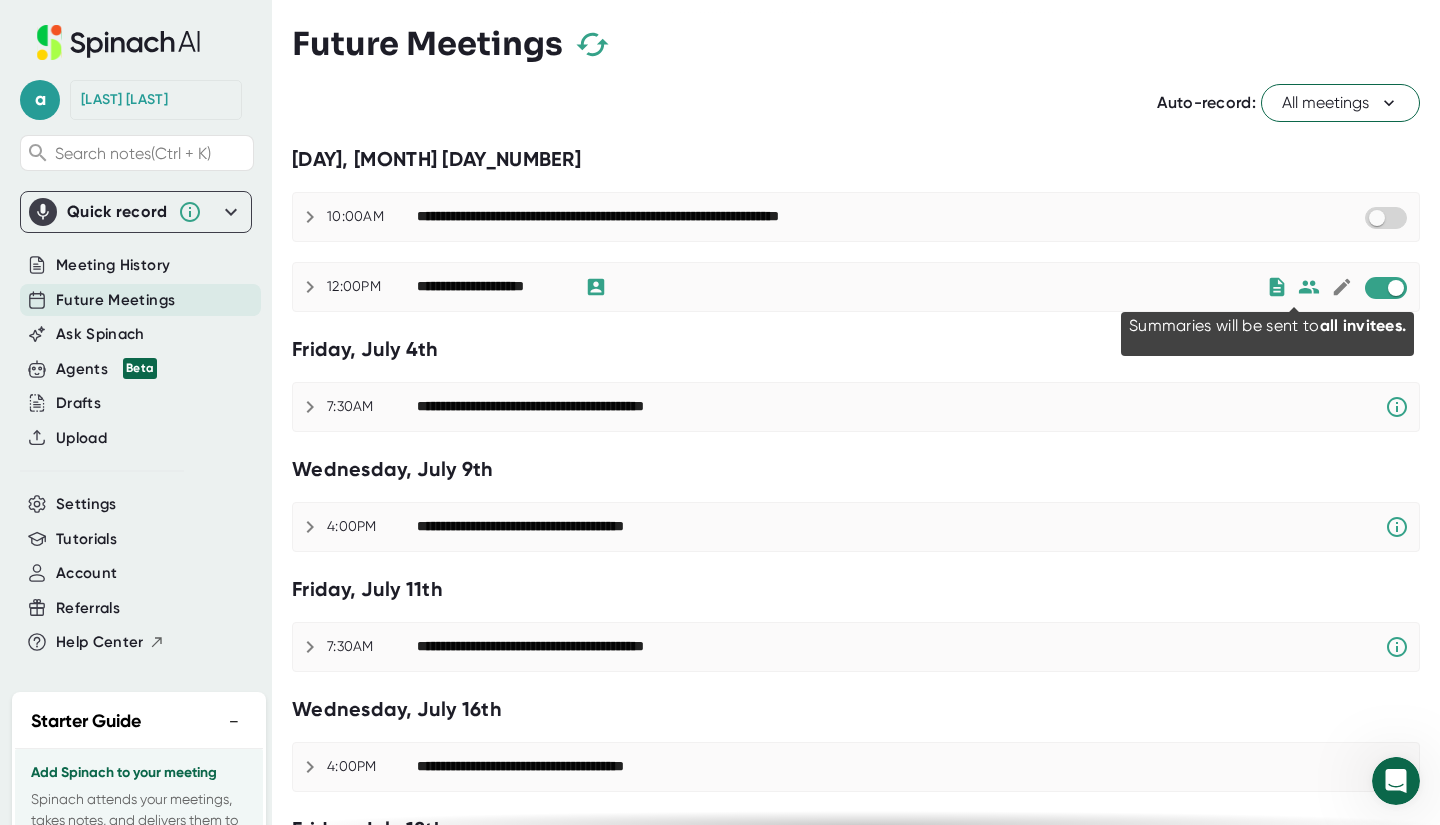 click at bounding box center [1309, 287] 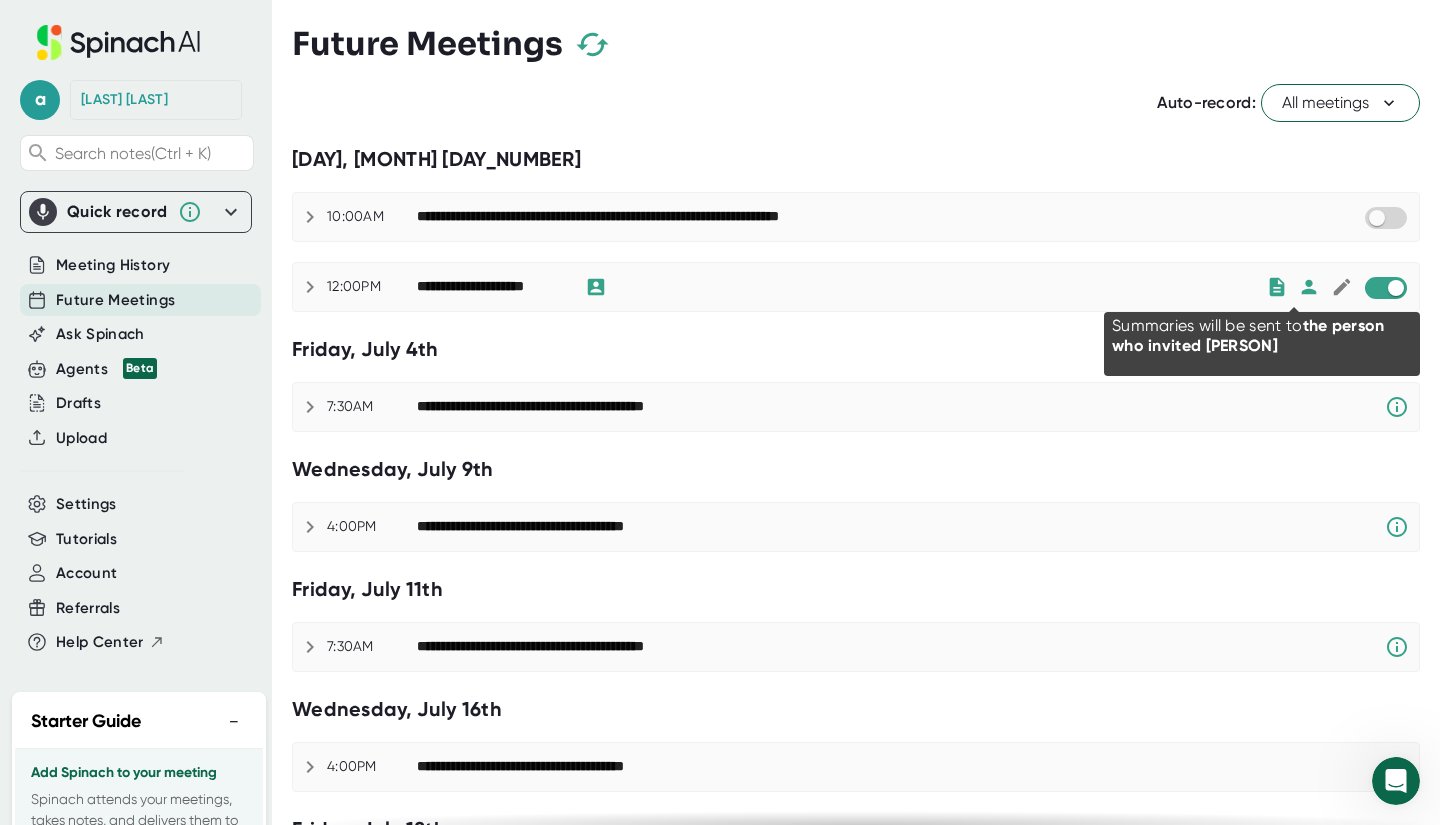click at bounding box center [1309, 287] 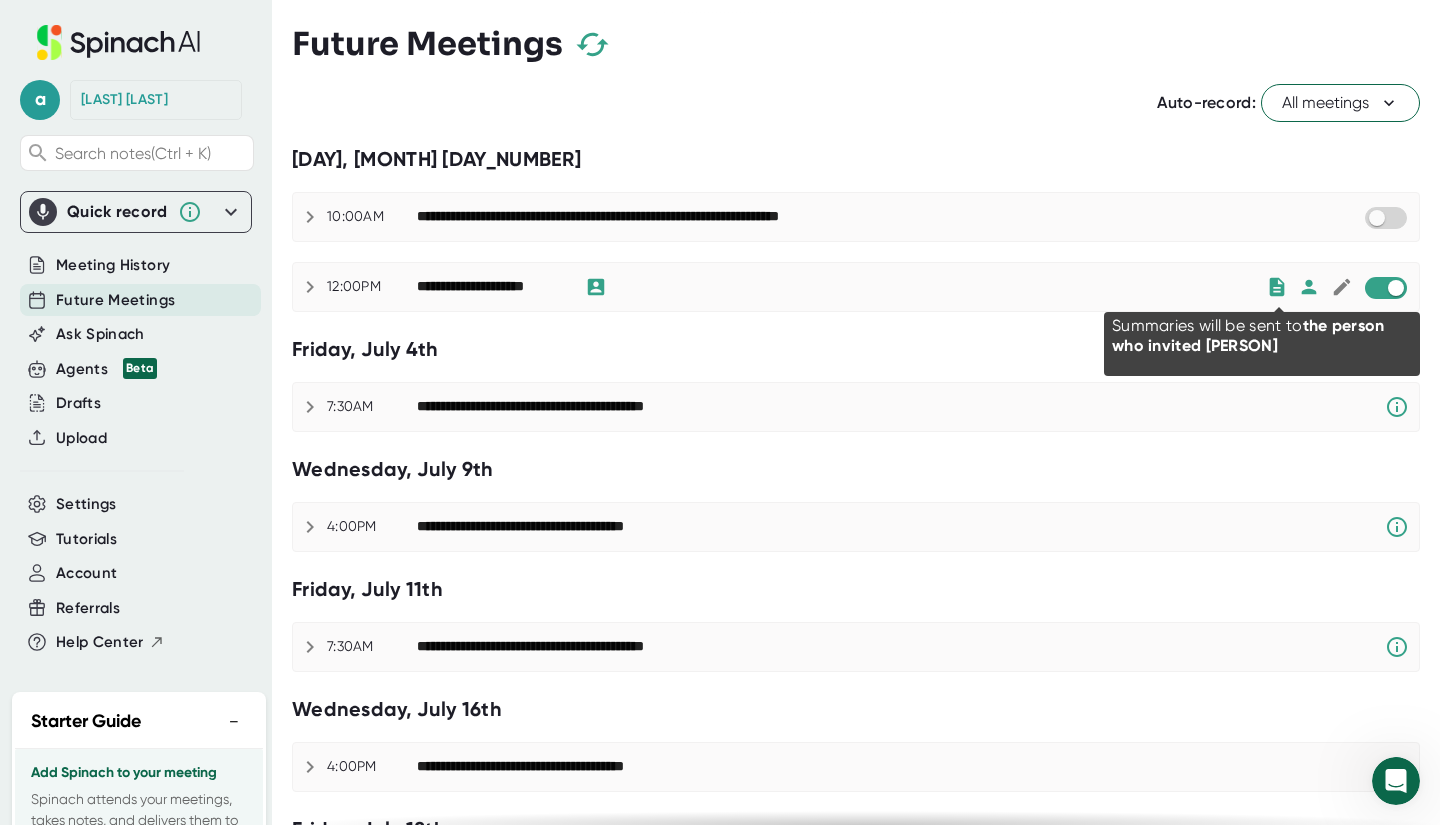 click at bounding box center [1309, 287] 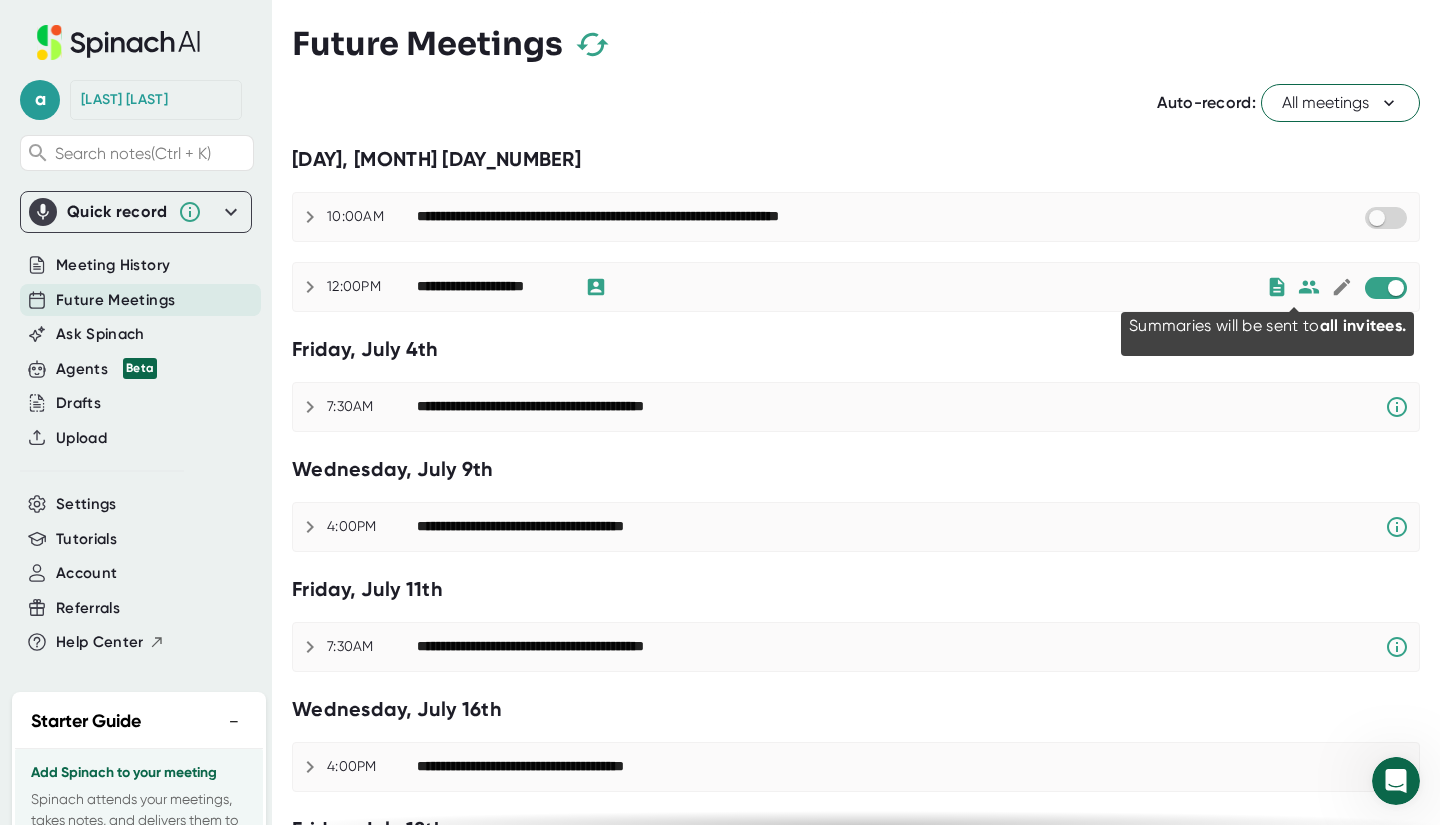 click at bounding box center (1309, 287) 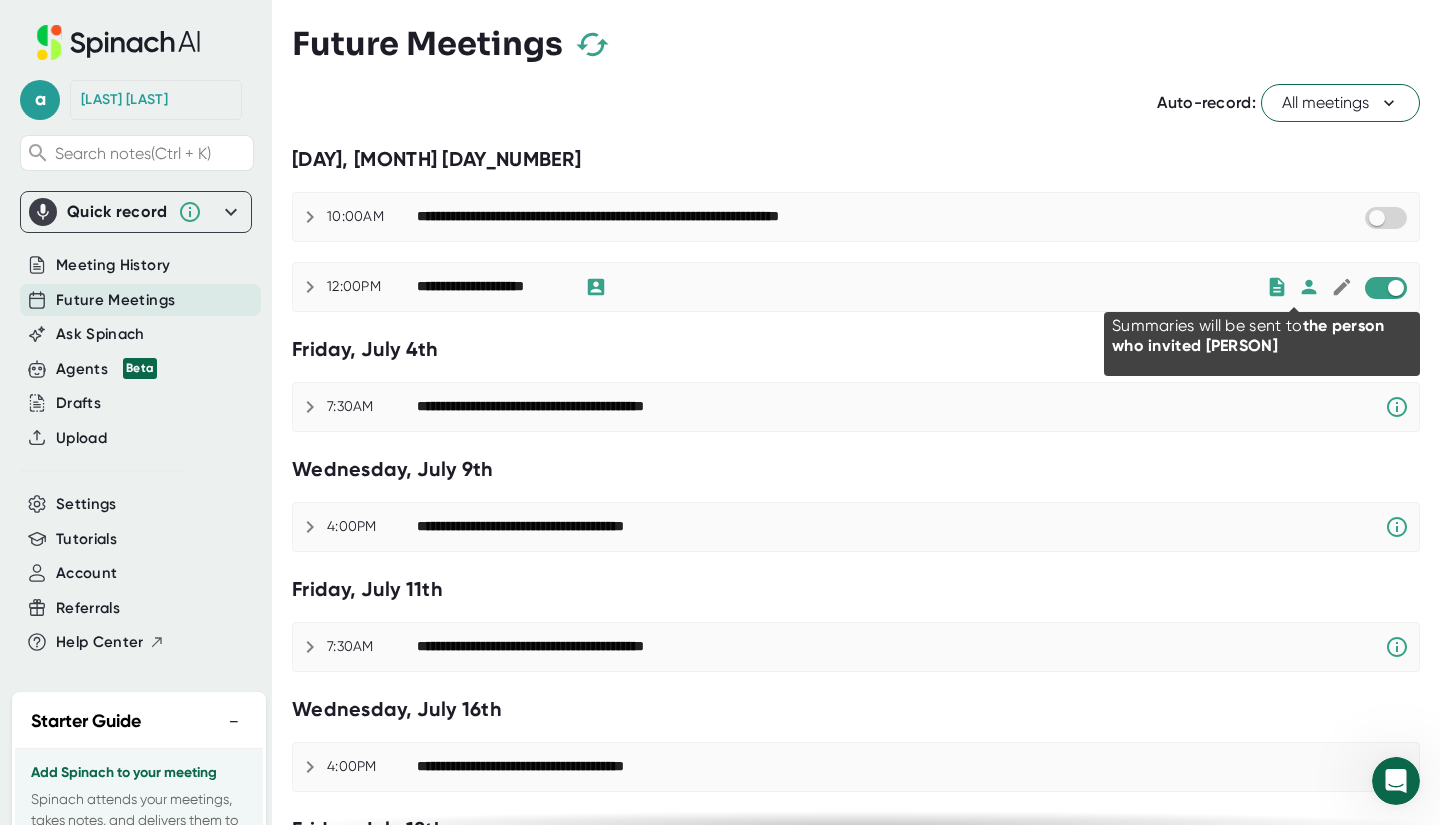 click at bounding box center [1309, 287] 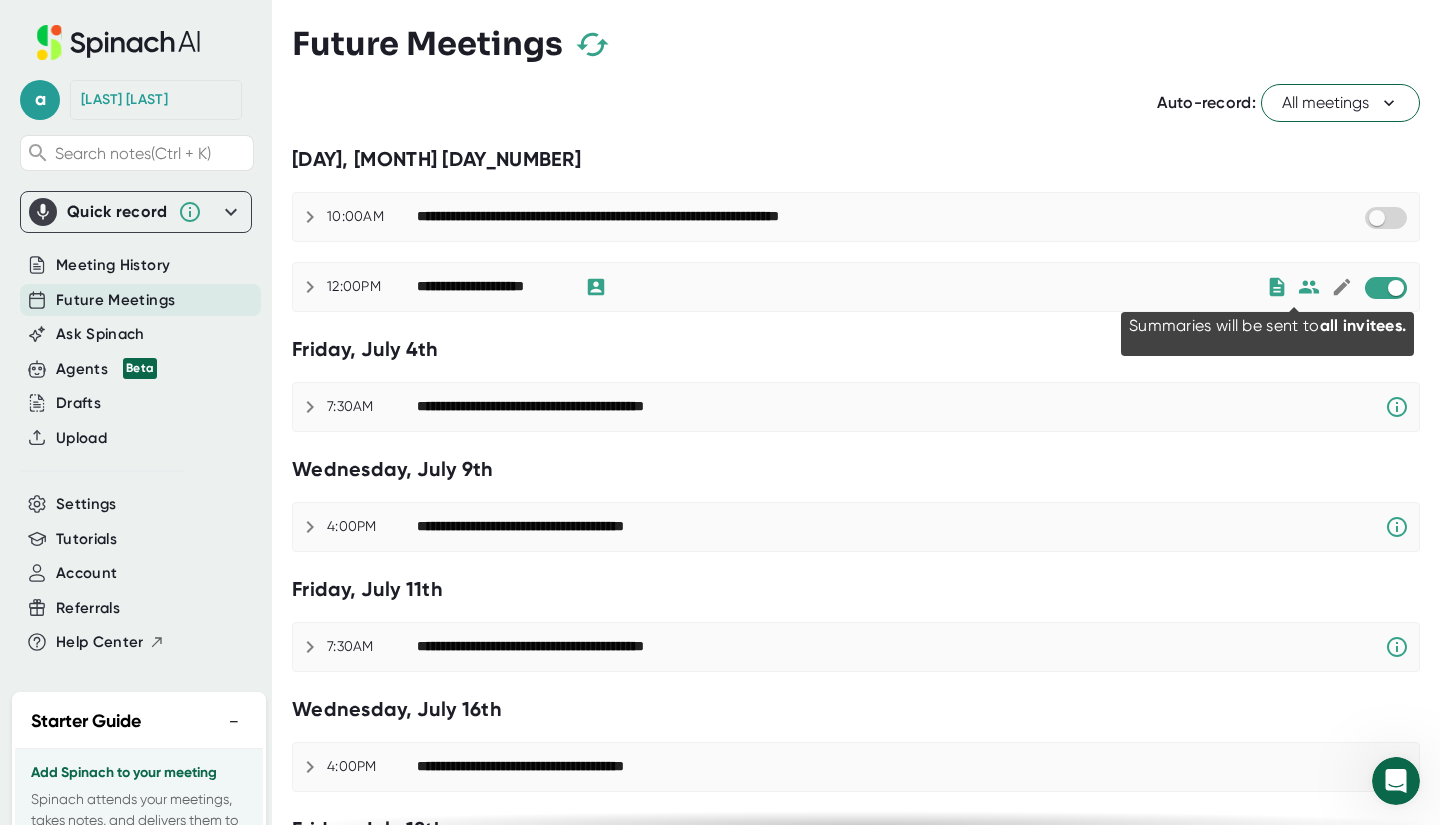 click at bounding box center [1309, 287] 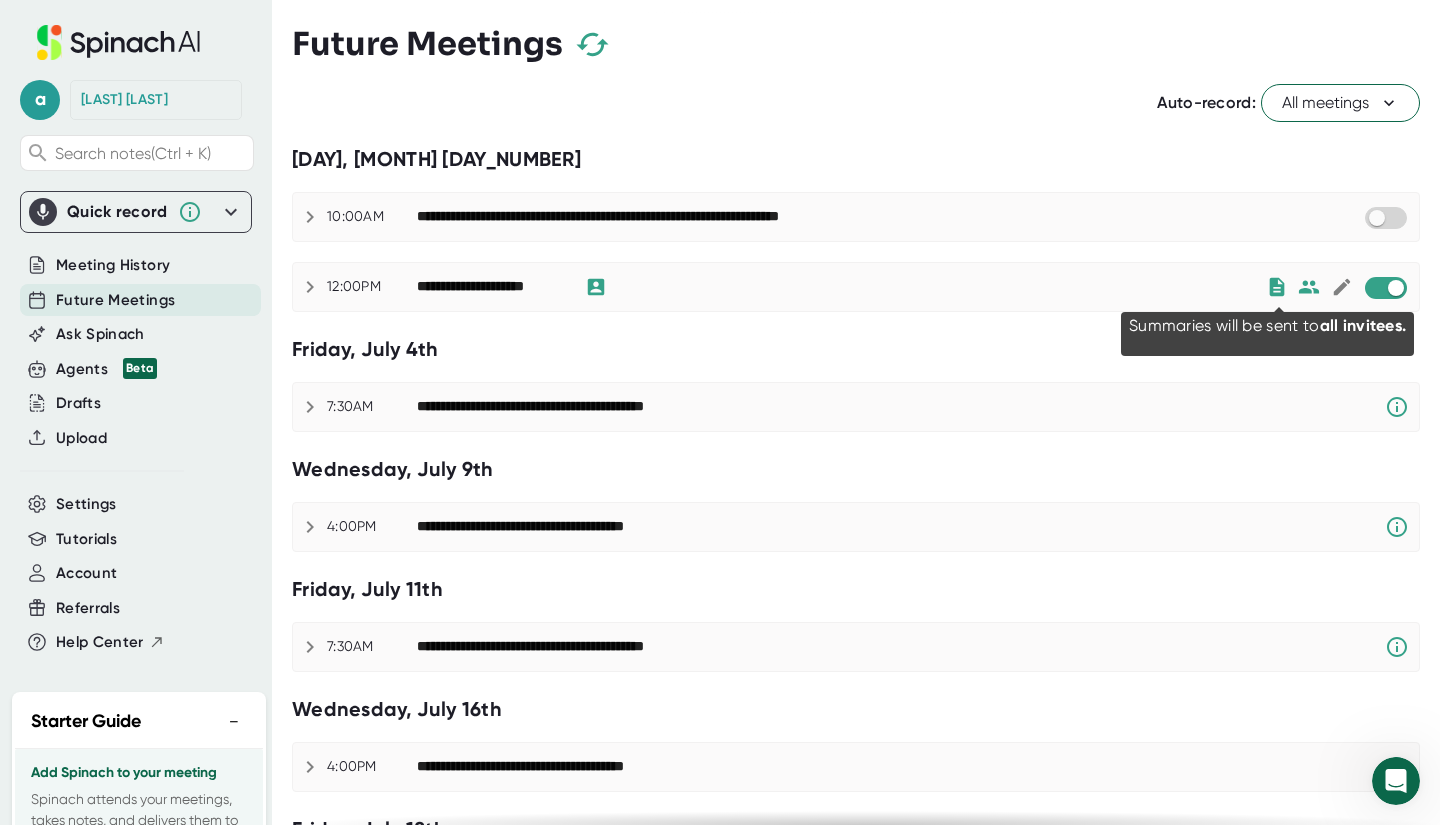 click at bounding box center [1309, 287] 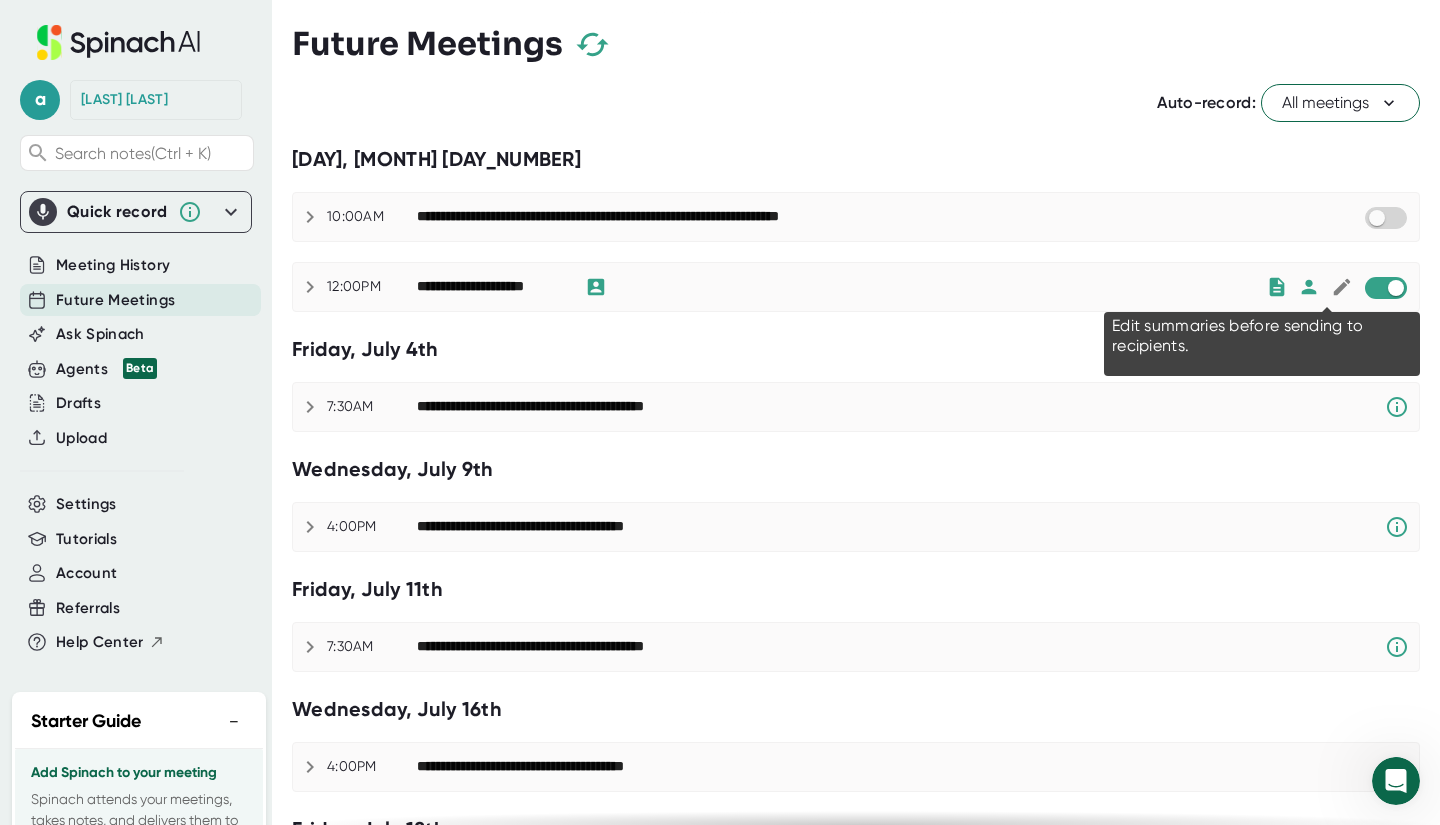 click at bounding box center (1342, 287) 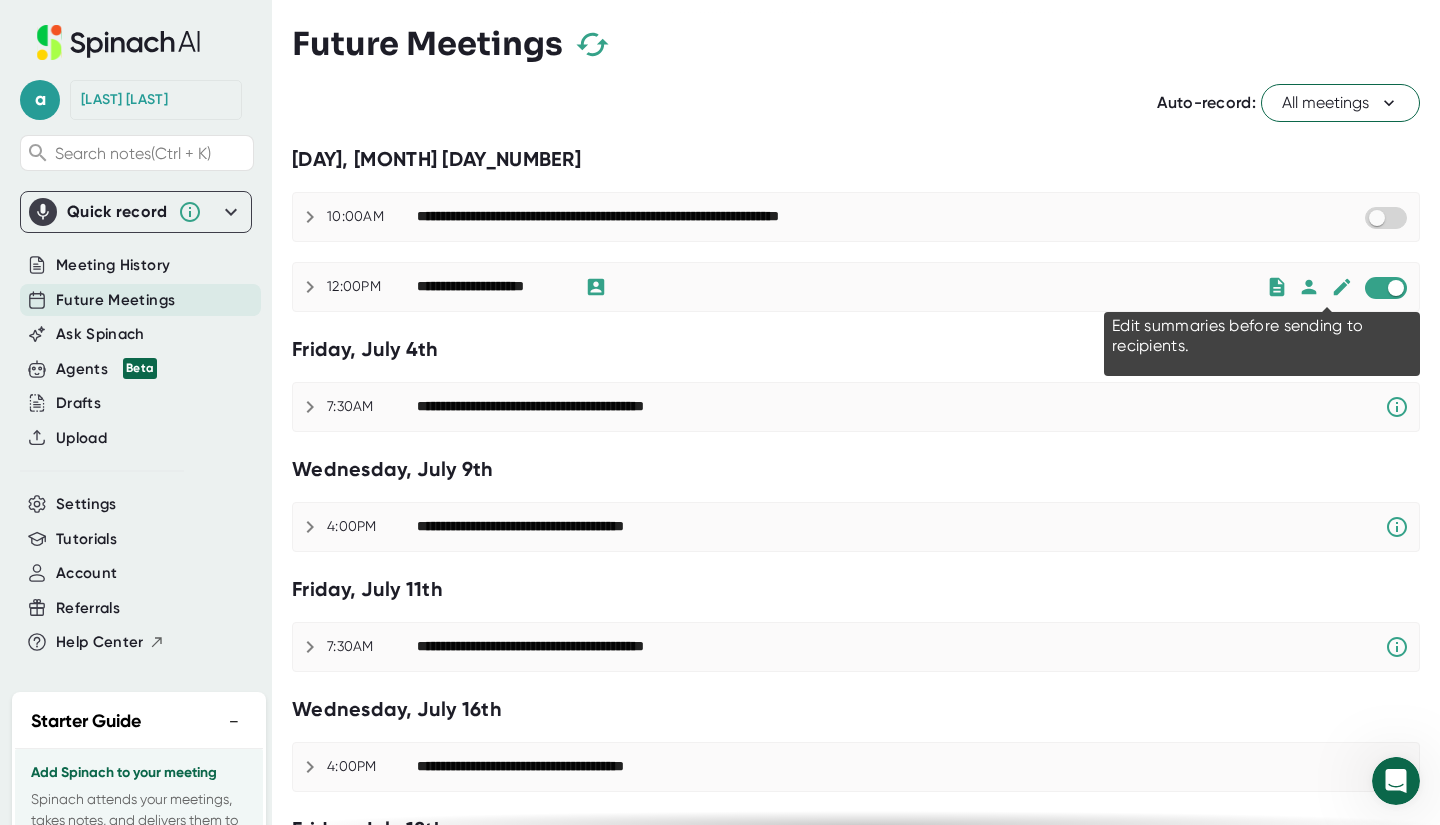 click at bounding box center [1341, 287] 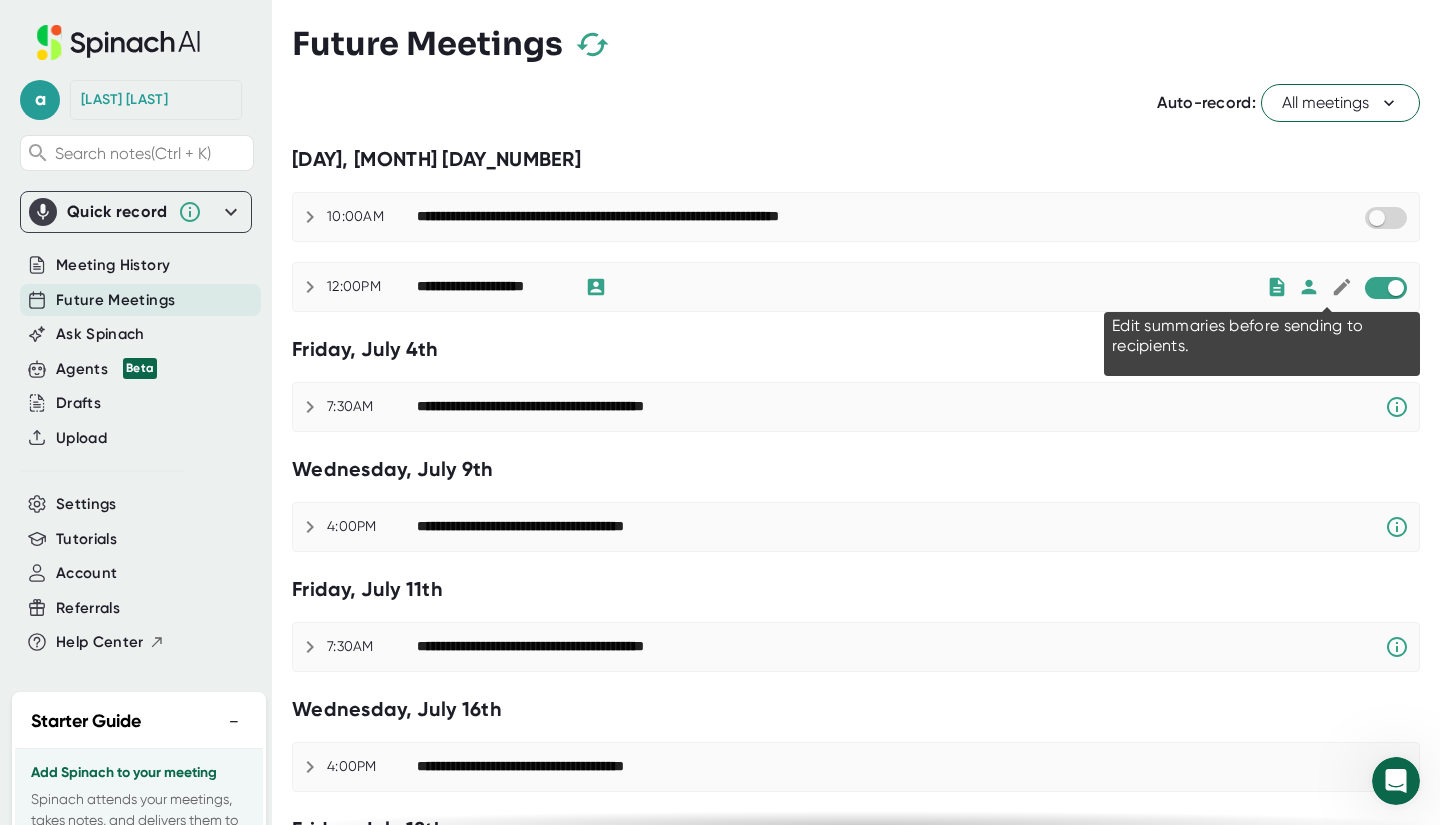 click at bounding box center (1342, 287) 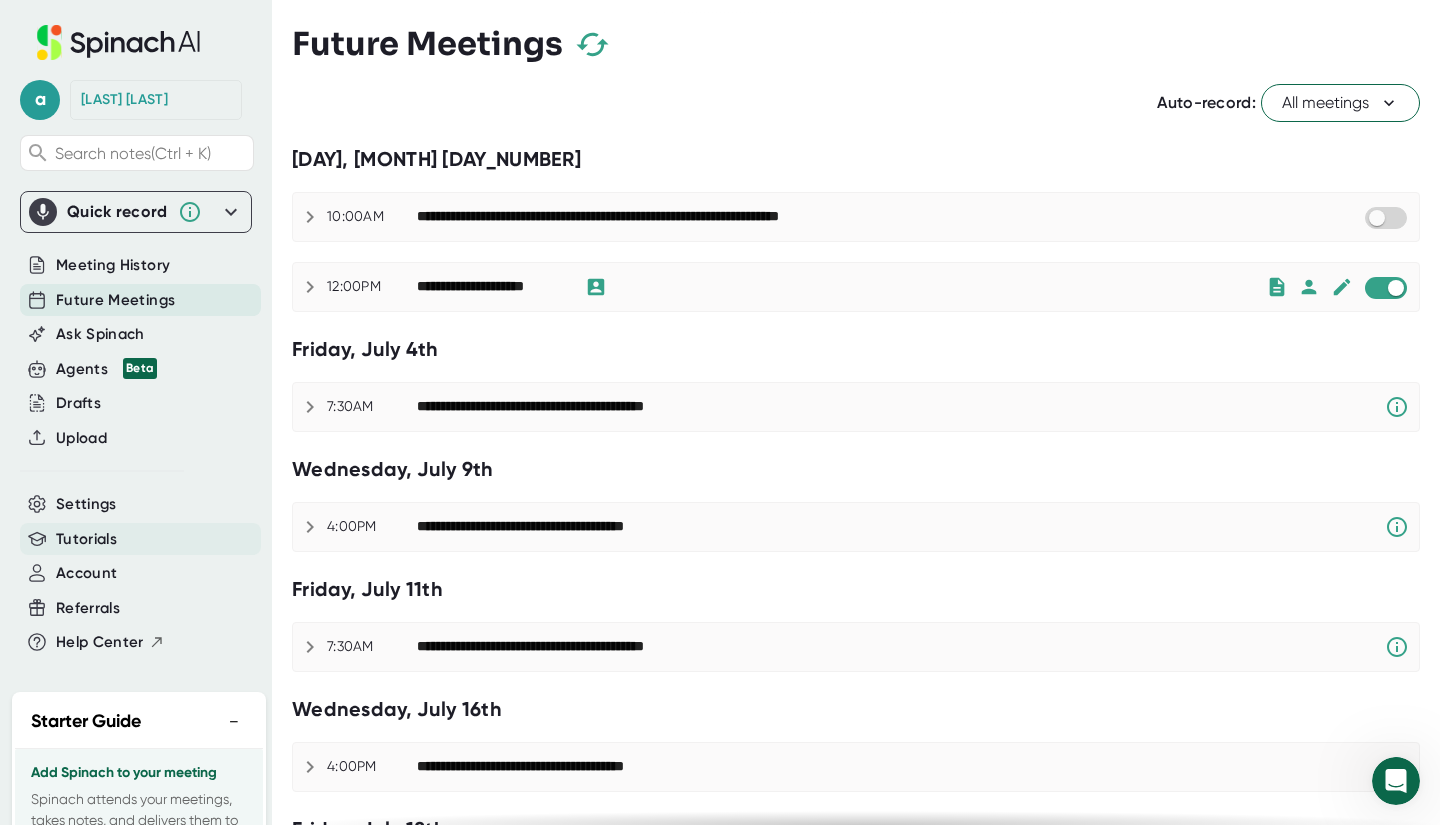 click on "Tutorials" at bounding box center [140, 265] 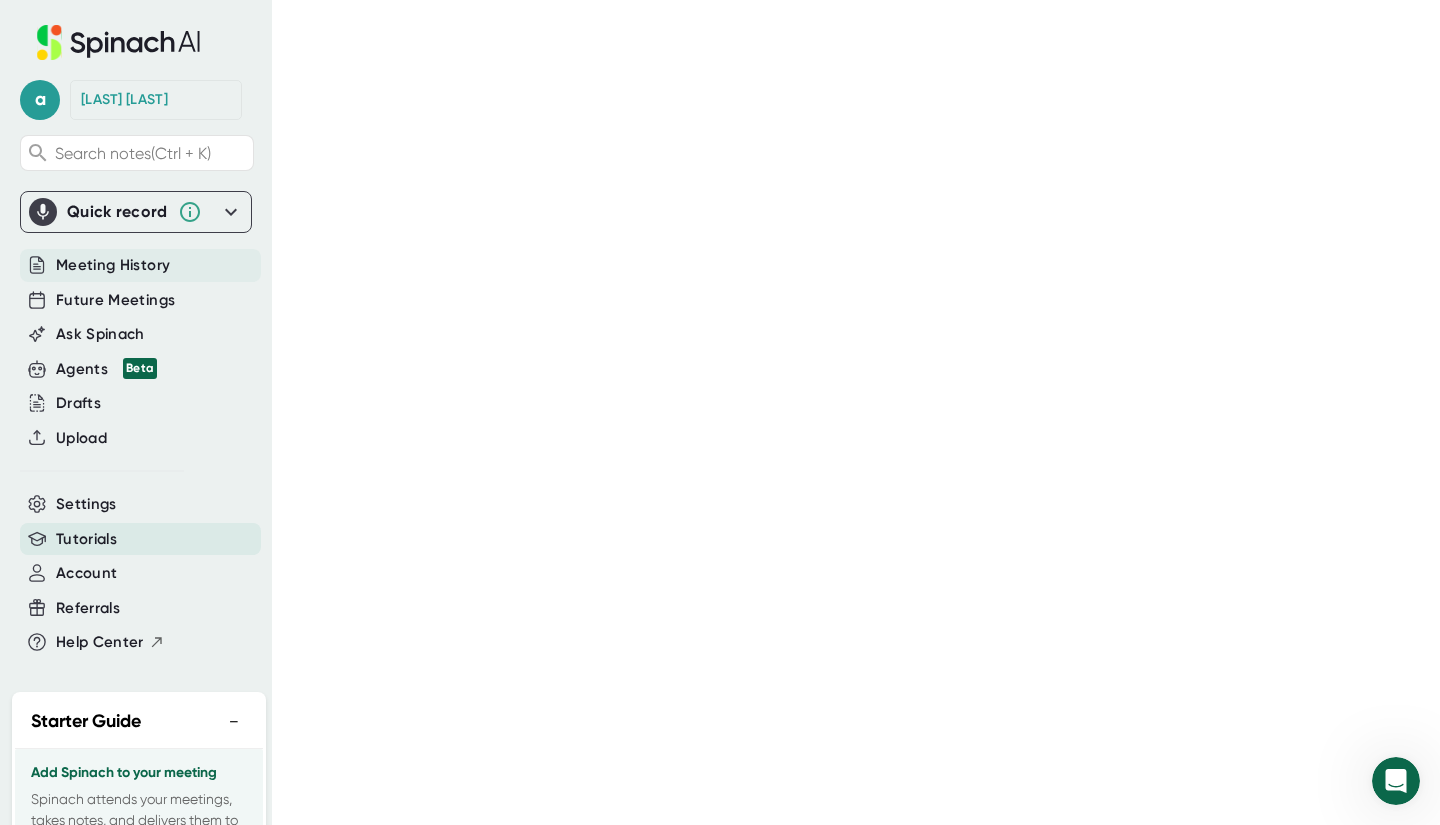 click on "Meeting History" at bounding box center (113, 265) 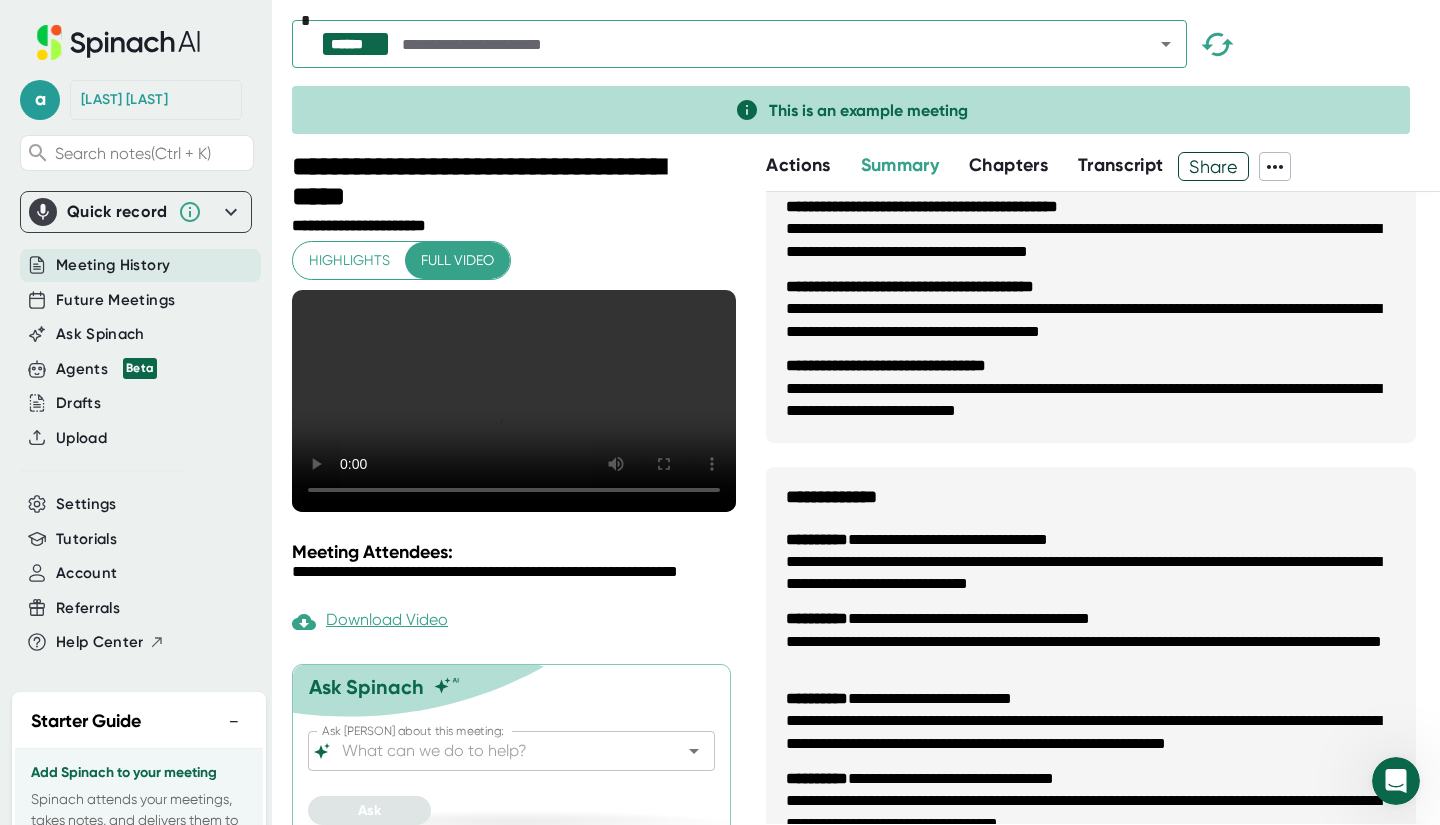 scroll, scrollTop: 0, scrollLeft: 0, axis: both 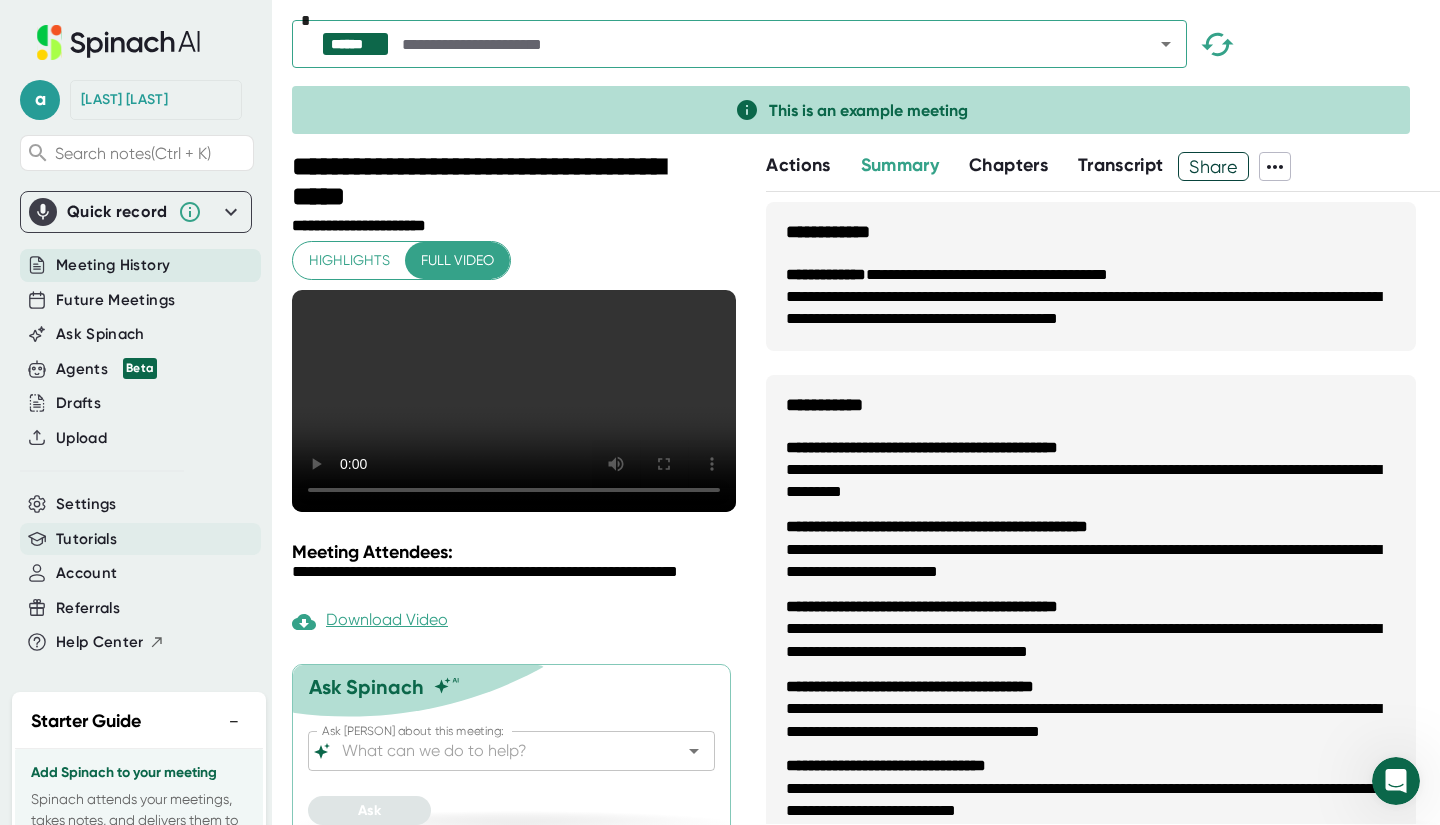 click on "Tutorials" at bounding box center [113, 265] 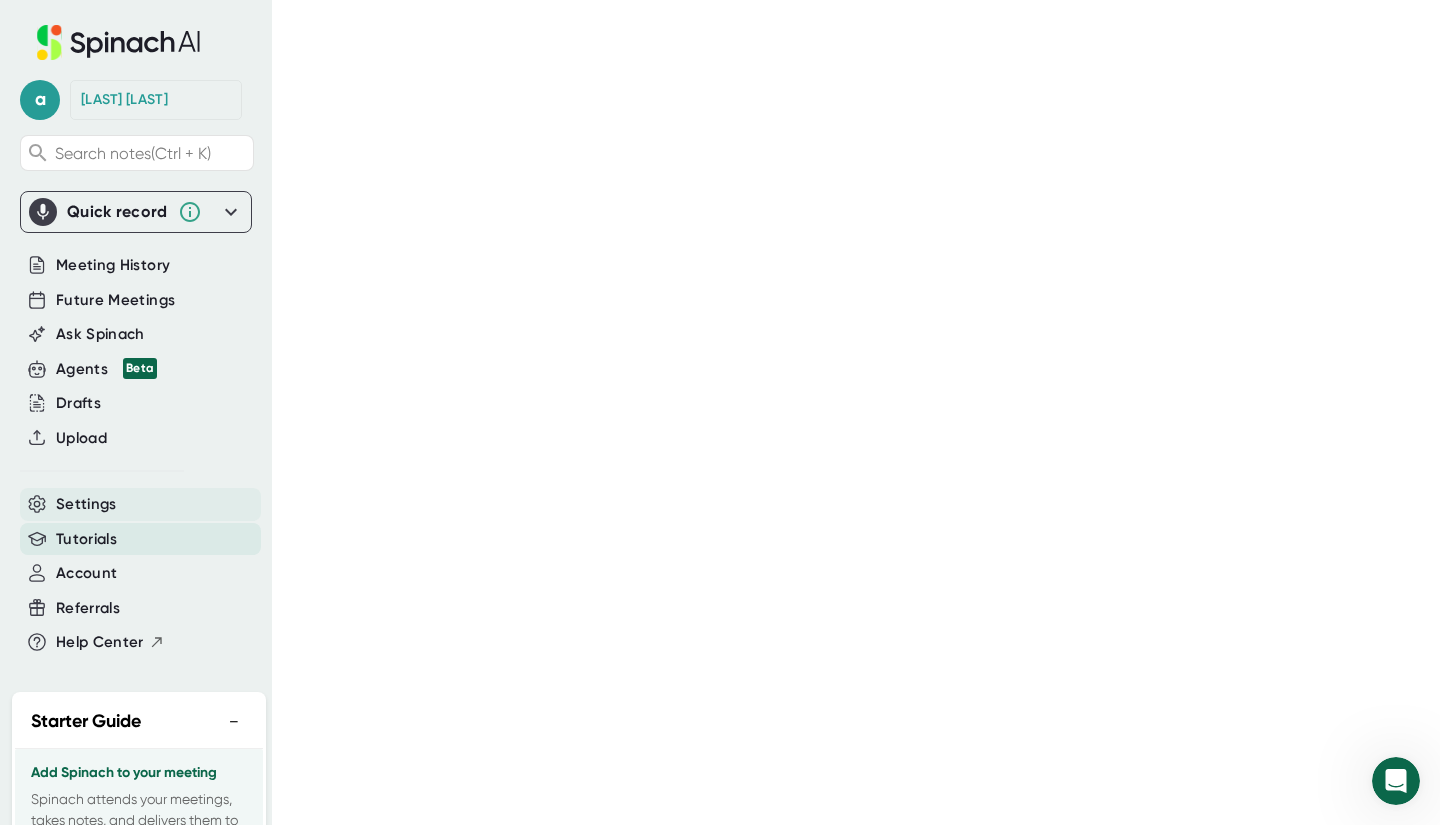 click on "Settings" at bounding box center (113, 265) 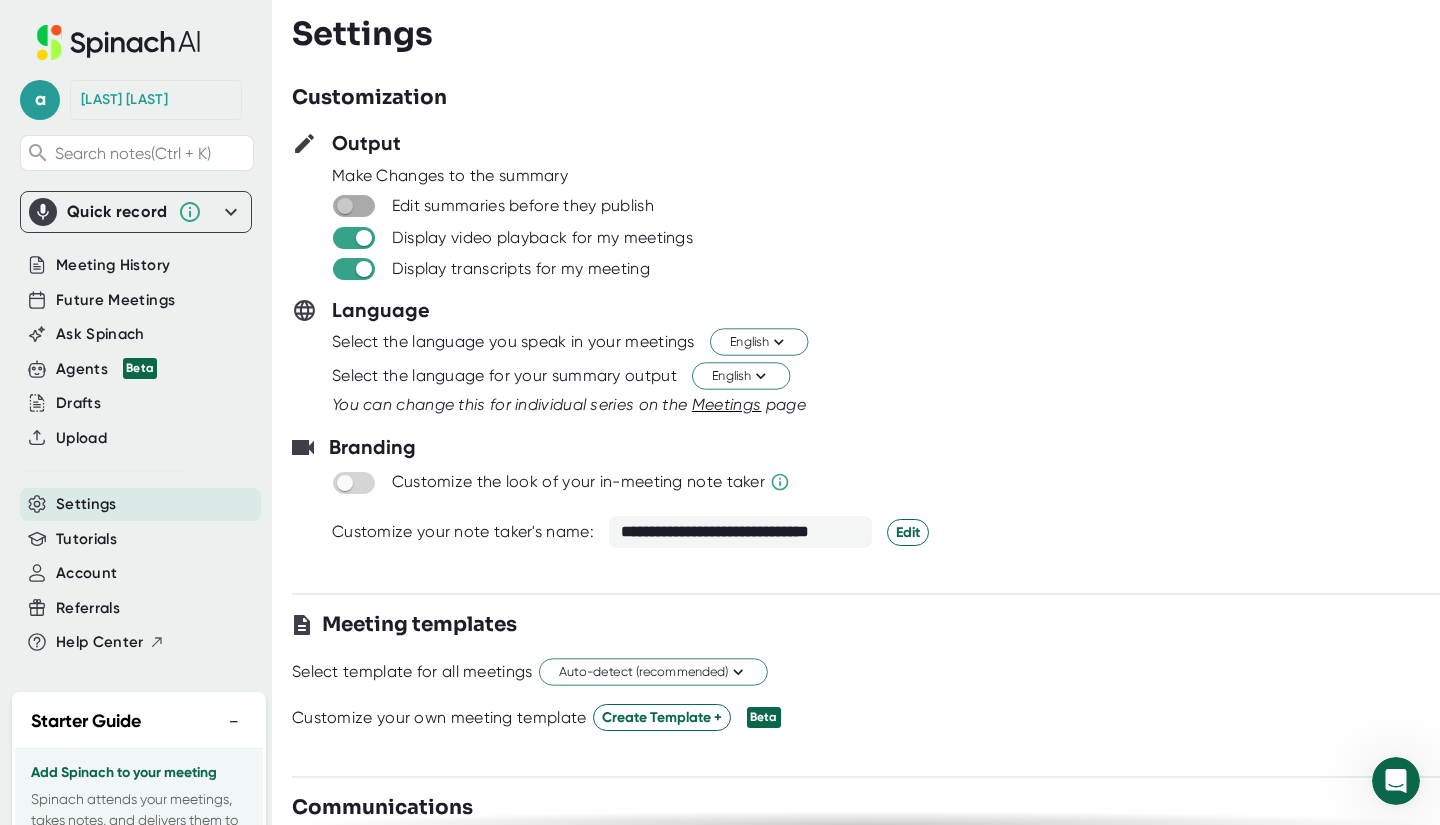 scroll, scrollTop: 0, scrollLeft: 0, axis: both 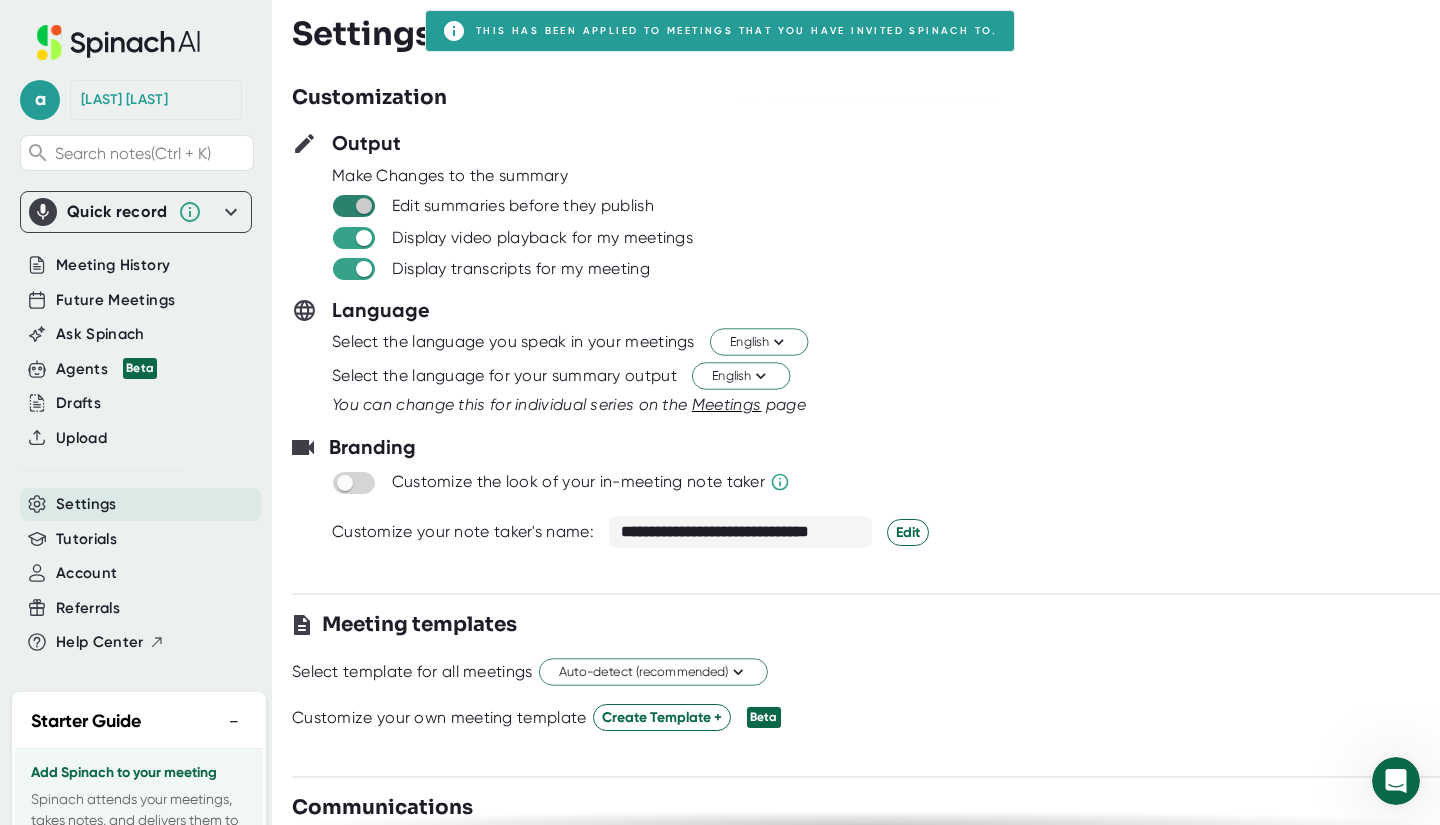click at bounding box center [363, 206] 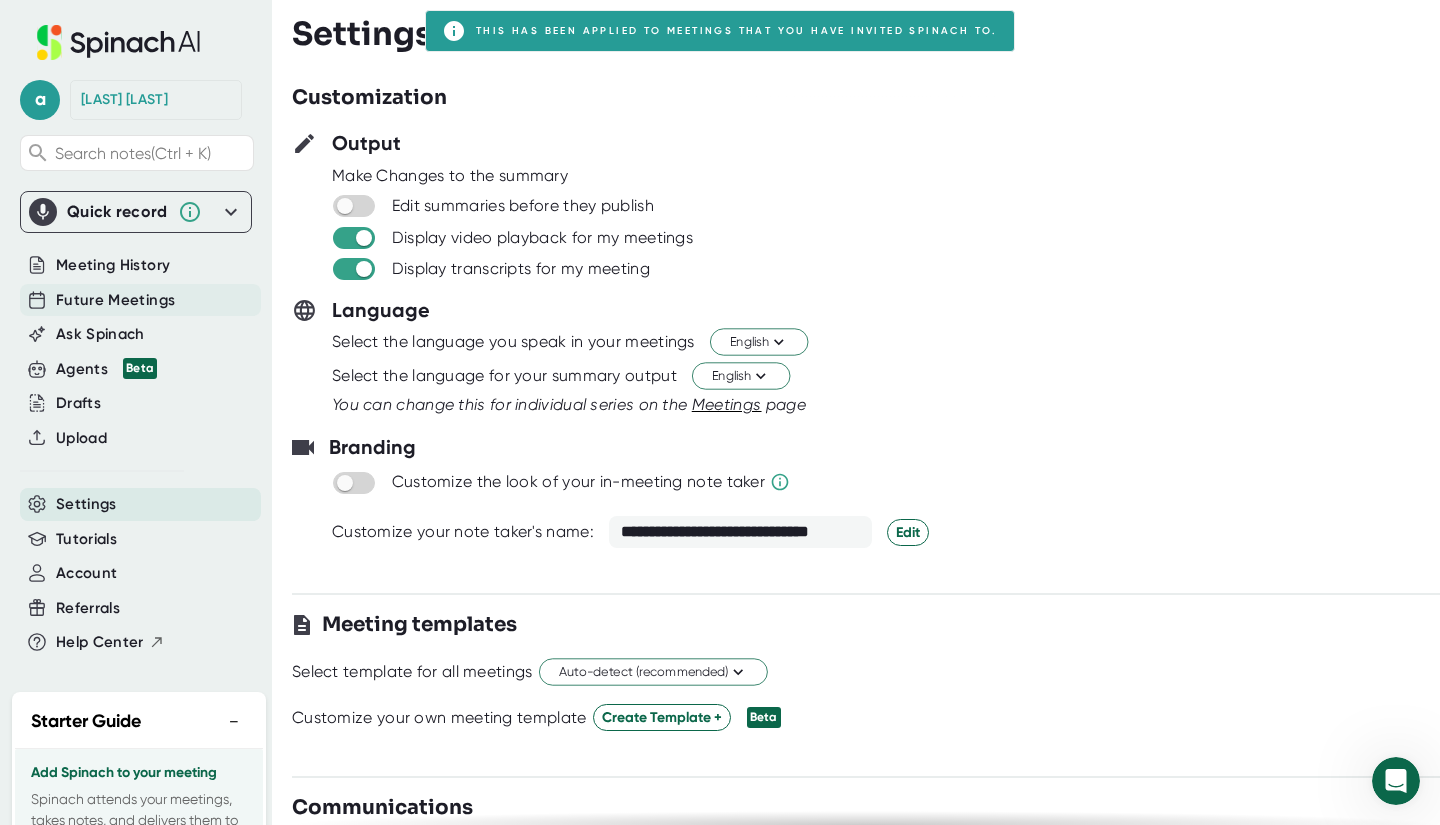 click on "Future Meetings" at bounding box center [113, 265] 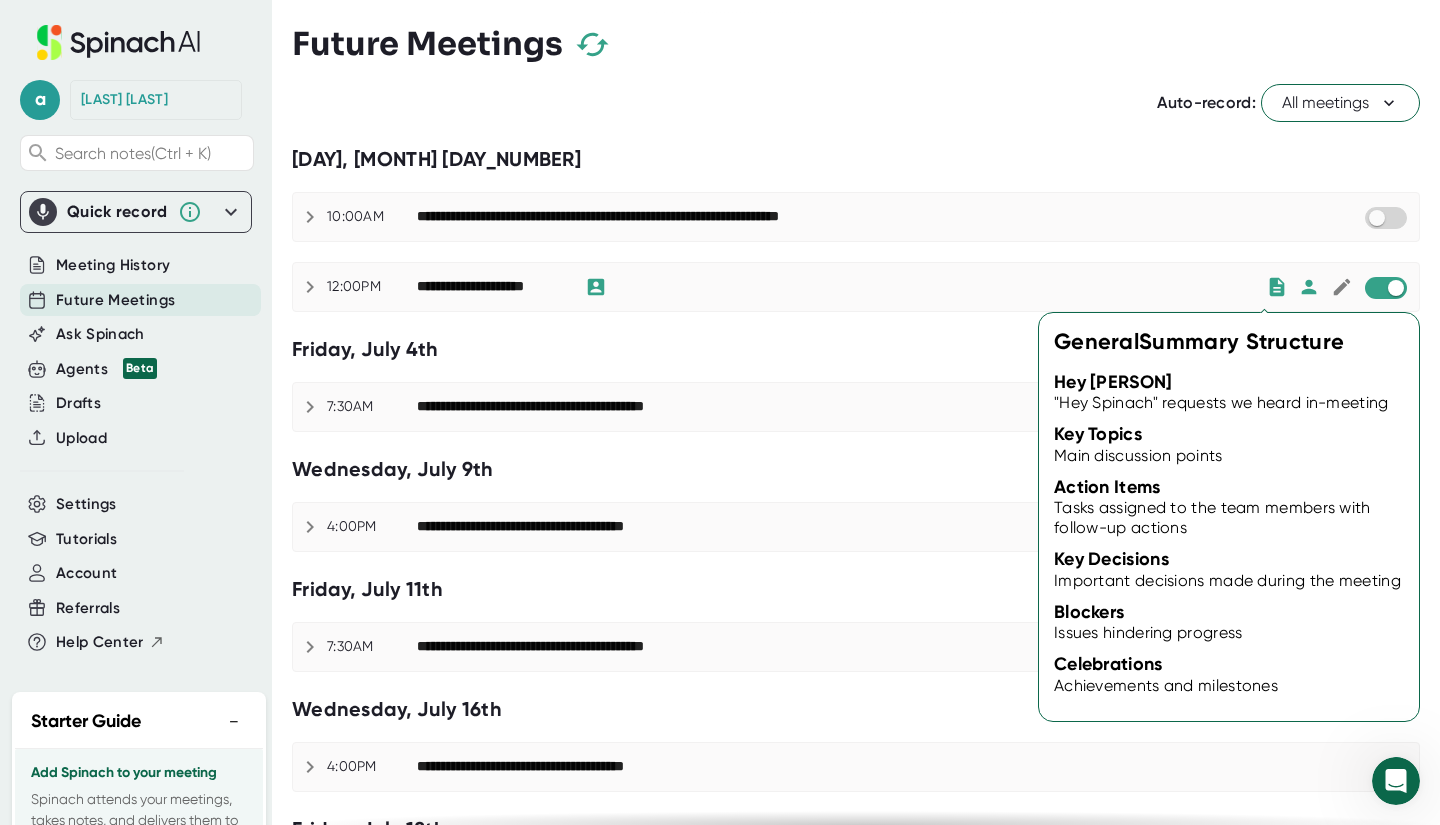 click at bounding box center (1277, 287) 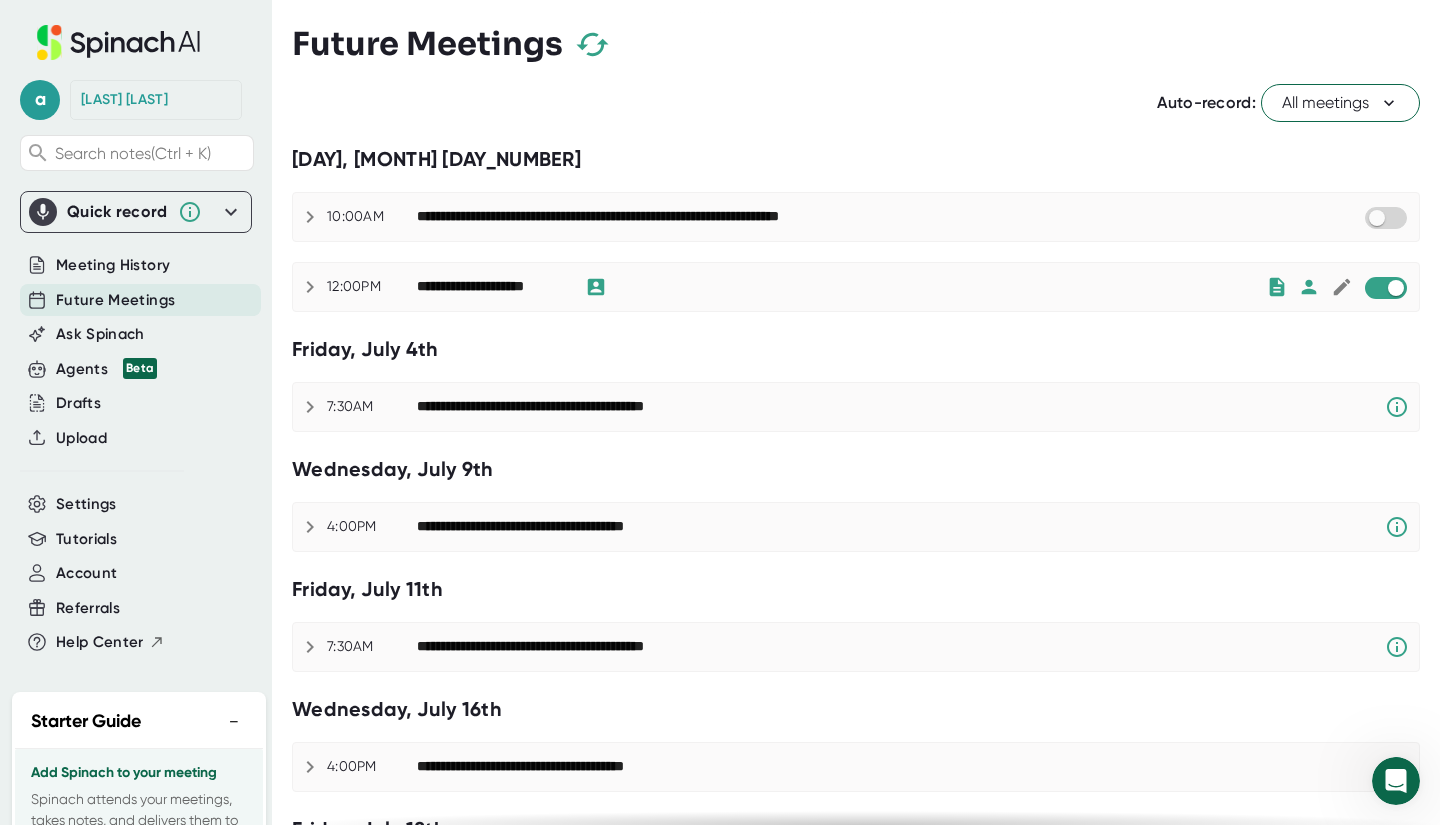 click at bounding box center (310, 287) 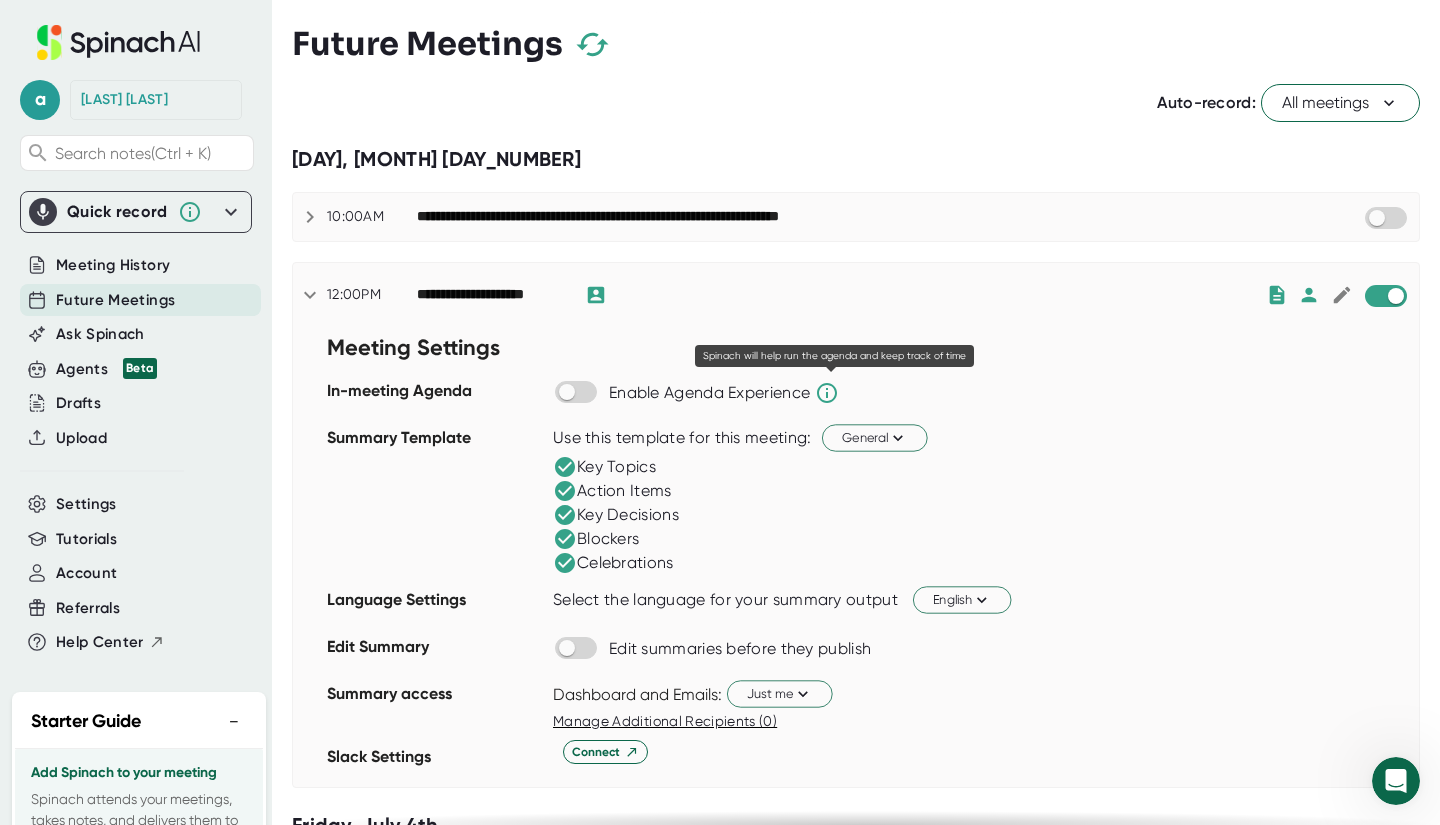 click at bounding box center [827, 393] 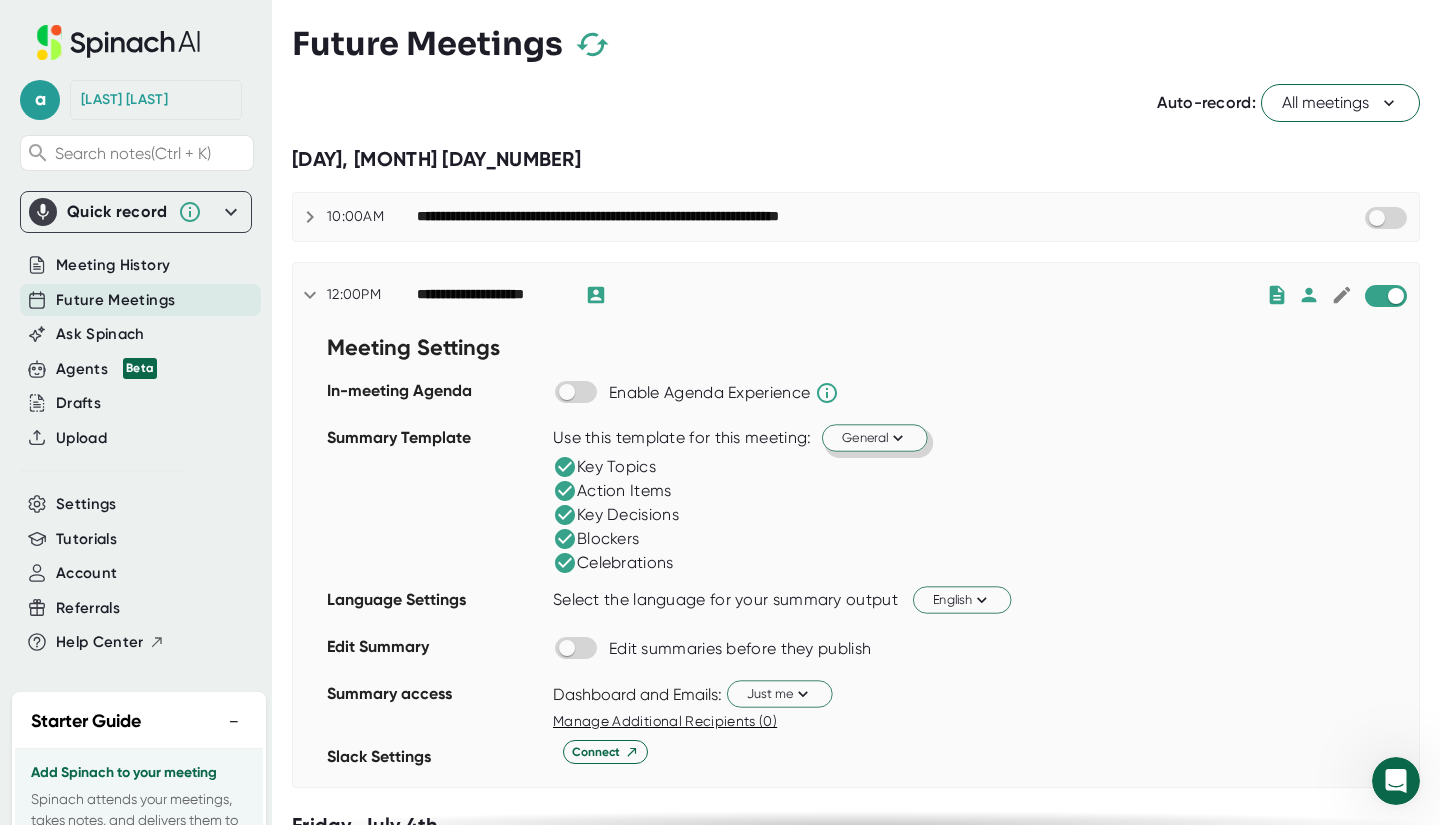 click at bounding box center [897, 437] 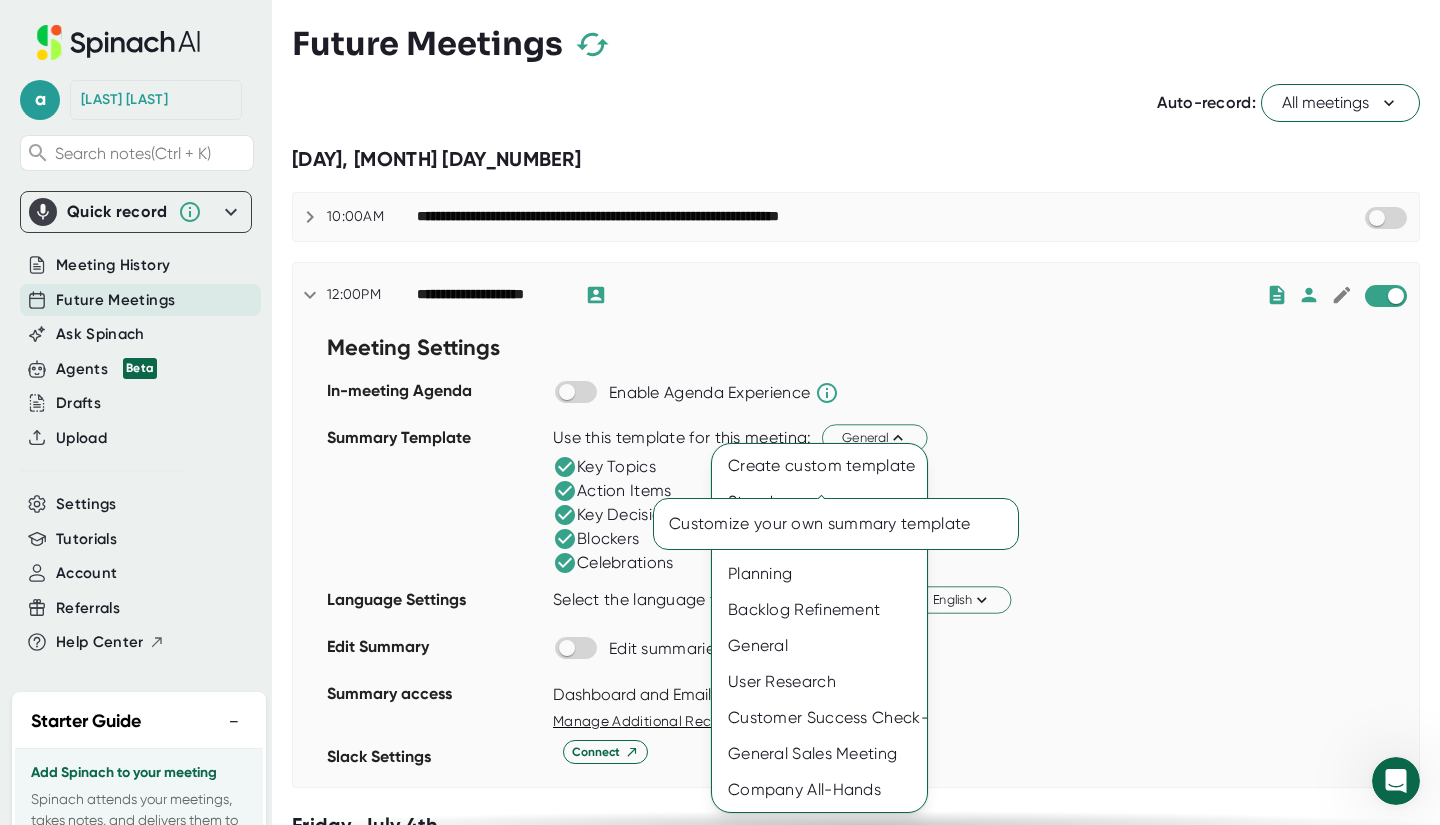 click on "Create custom template" at bounding box center [819, 466] 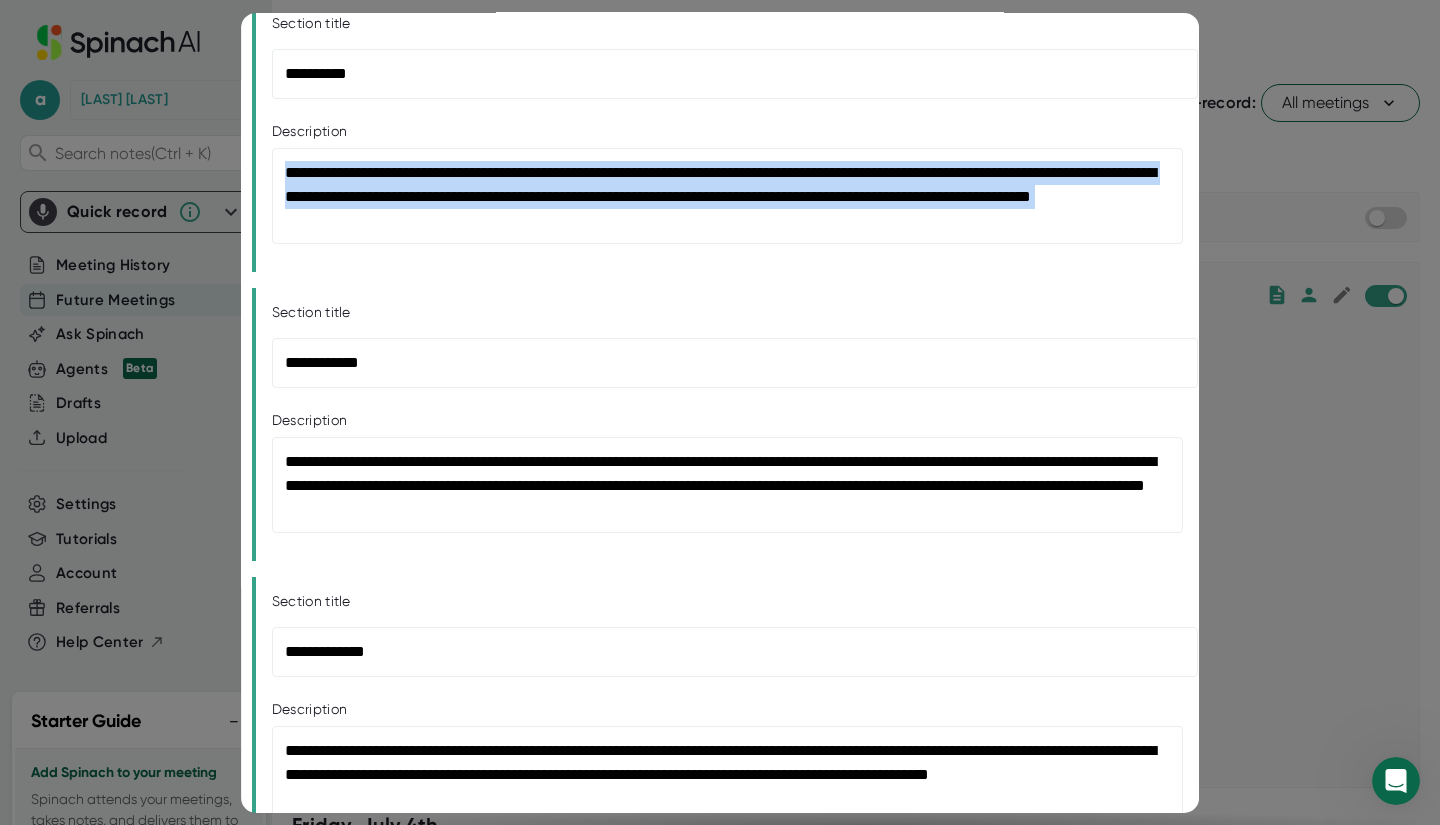 scroll, scrollTop: 0, scrollLeft: 0, axis: both 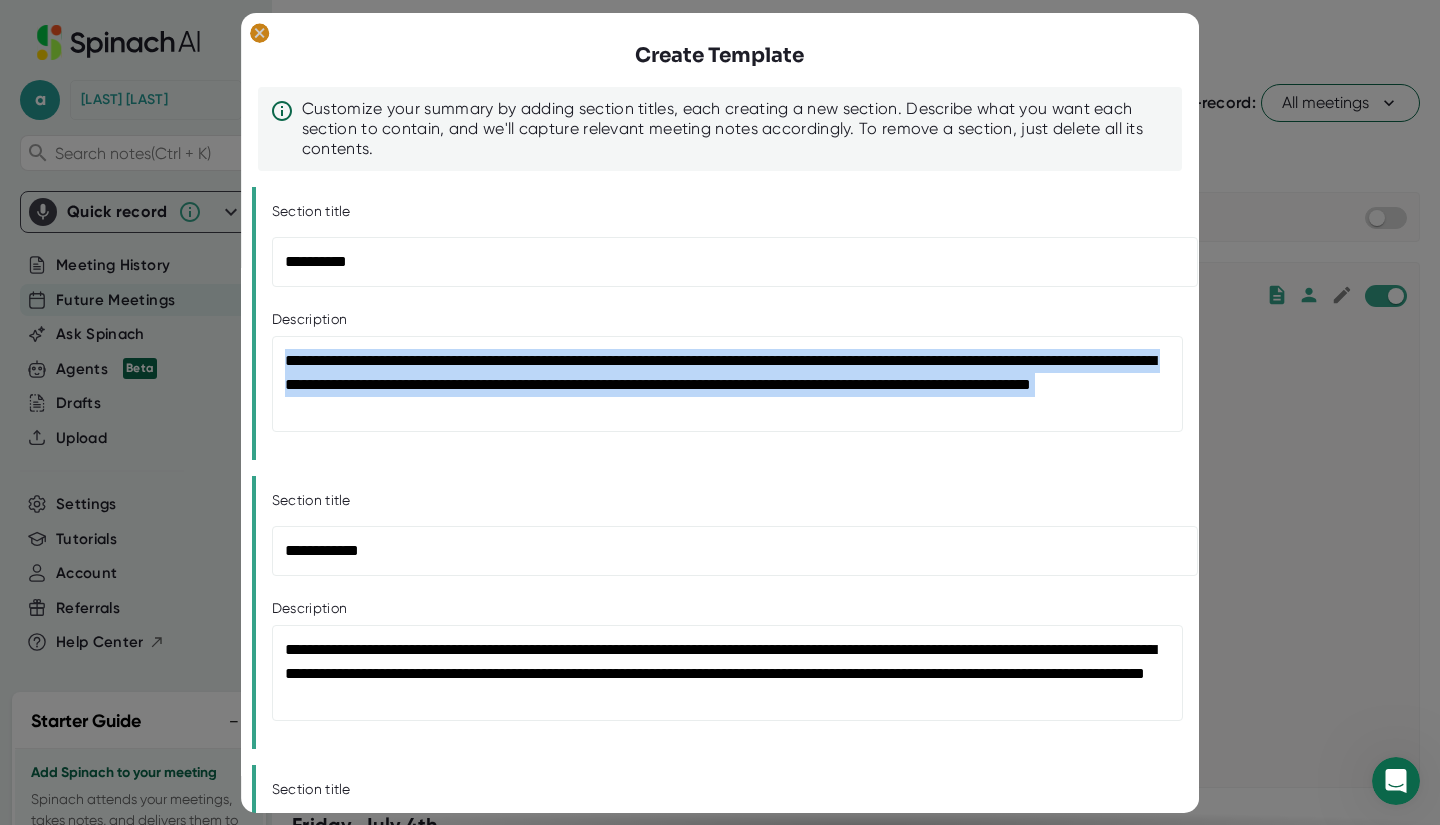 click at bounding box center [260, 32] 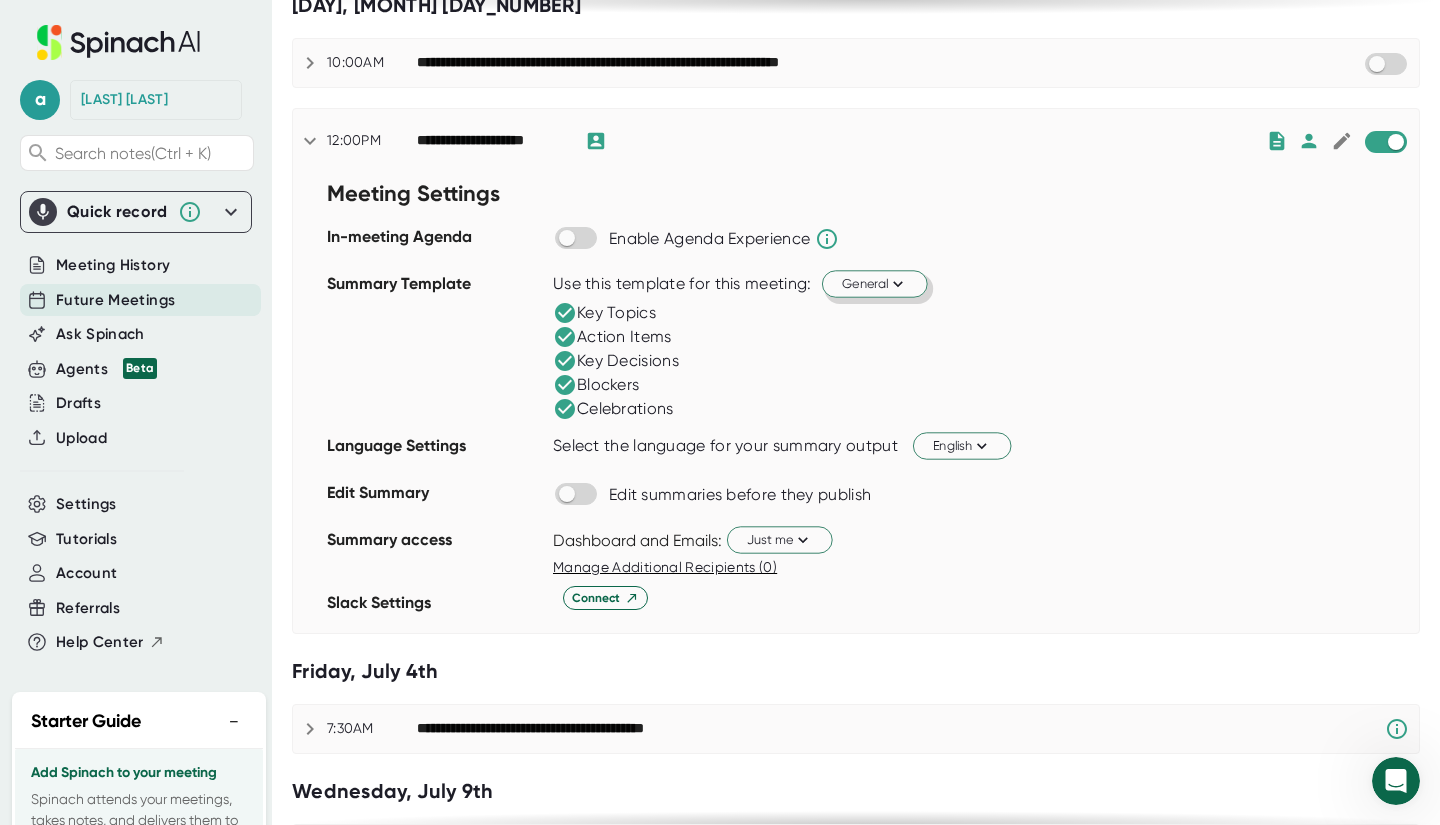 scroll, scrollTop: 200, scrollLeft: 0, axis: vertical 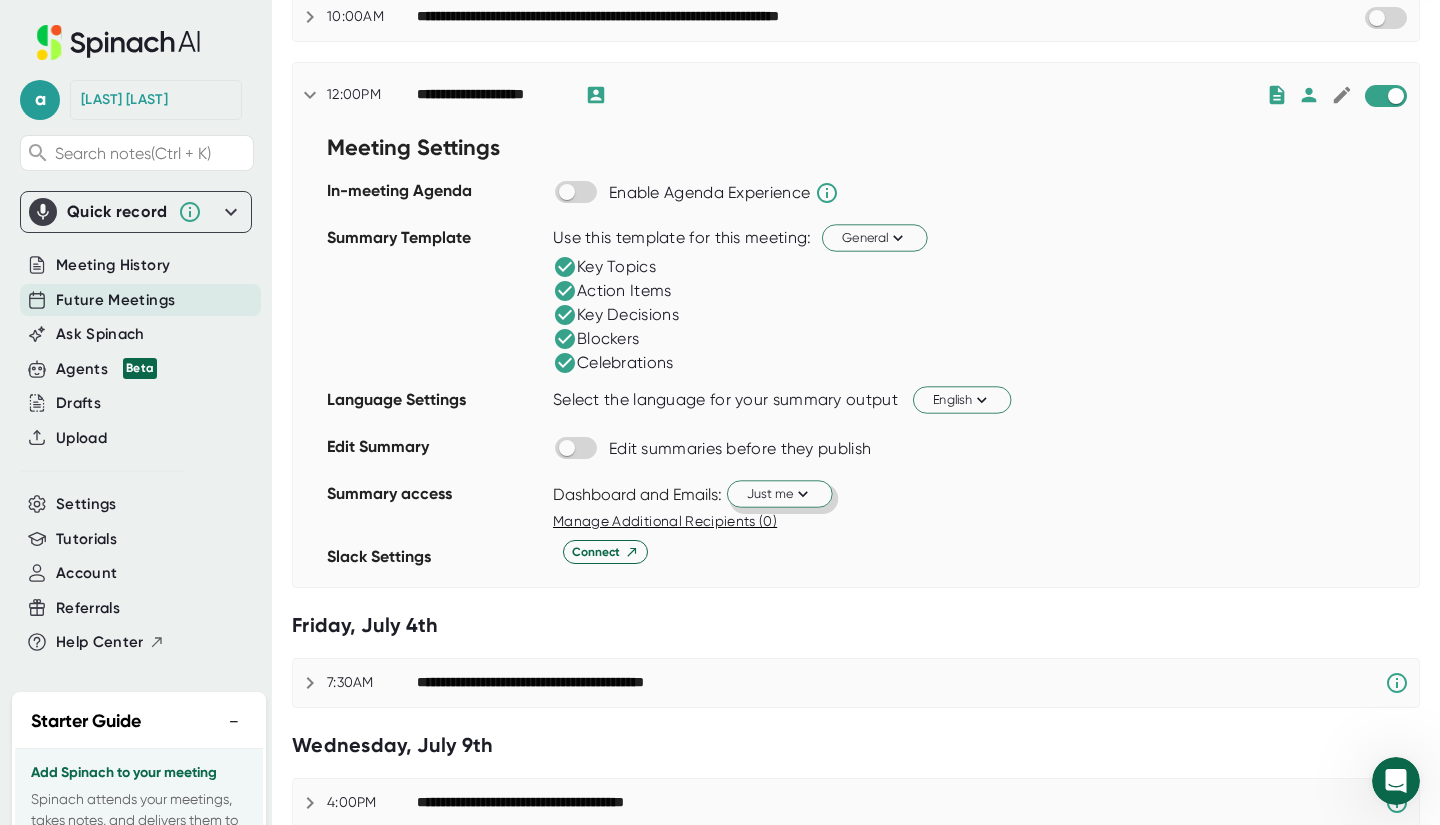 click at bounding box center (802, 493) 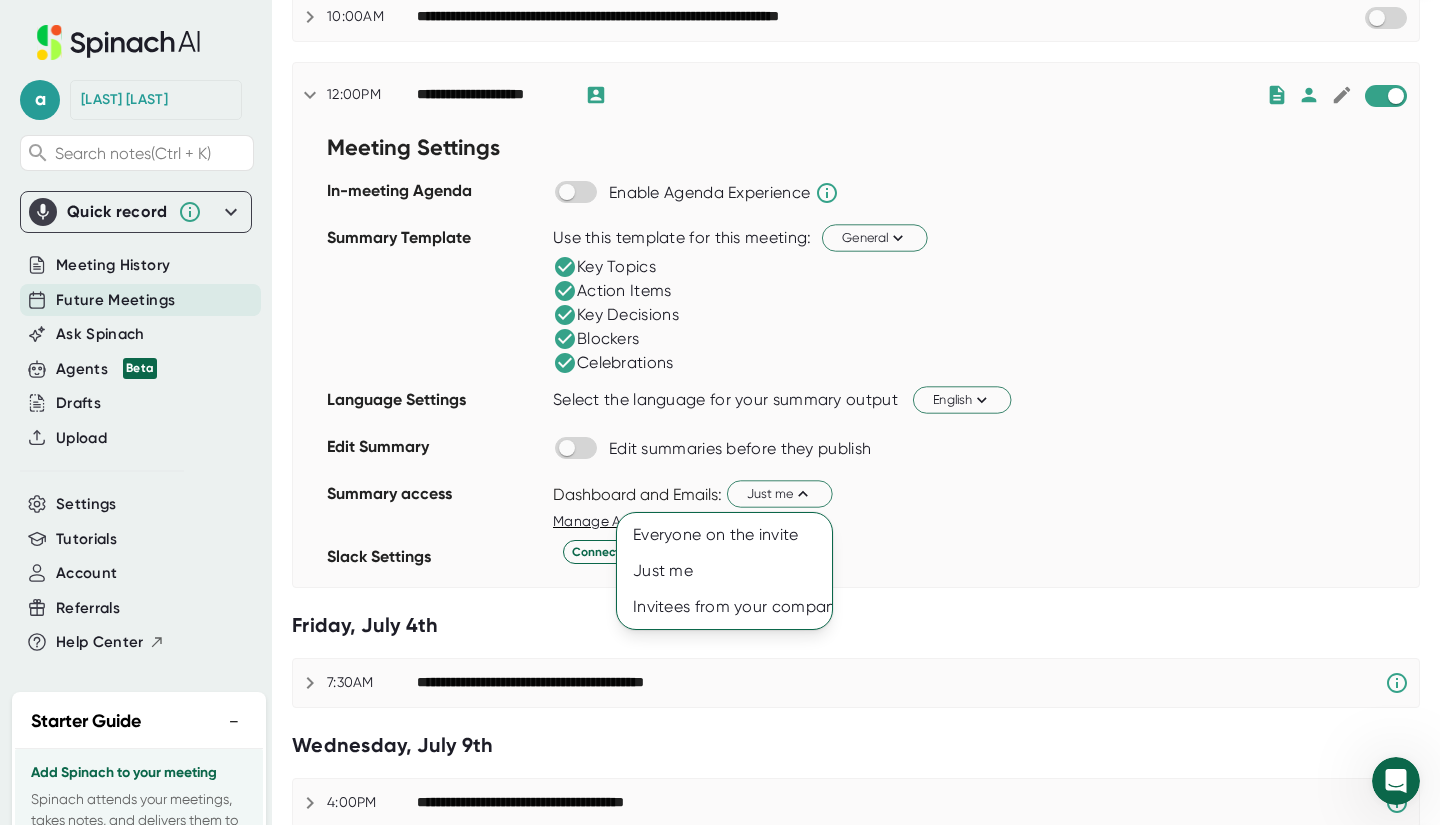 click at bounding box center [720, 412] 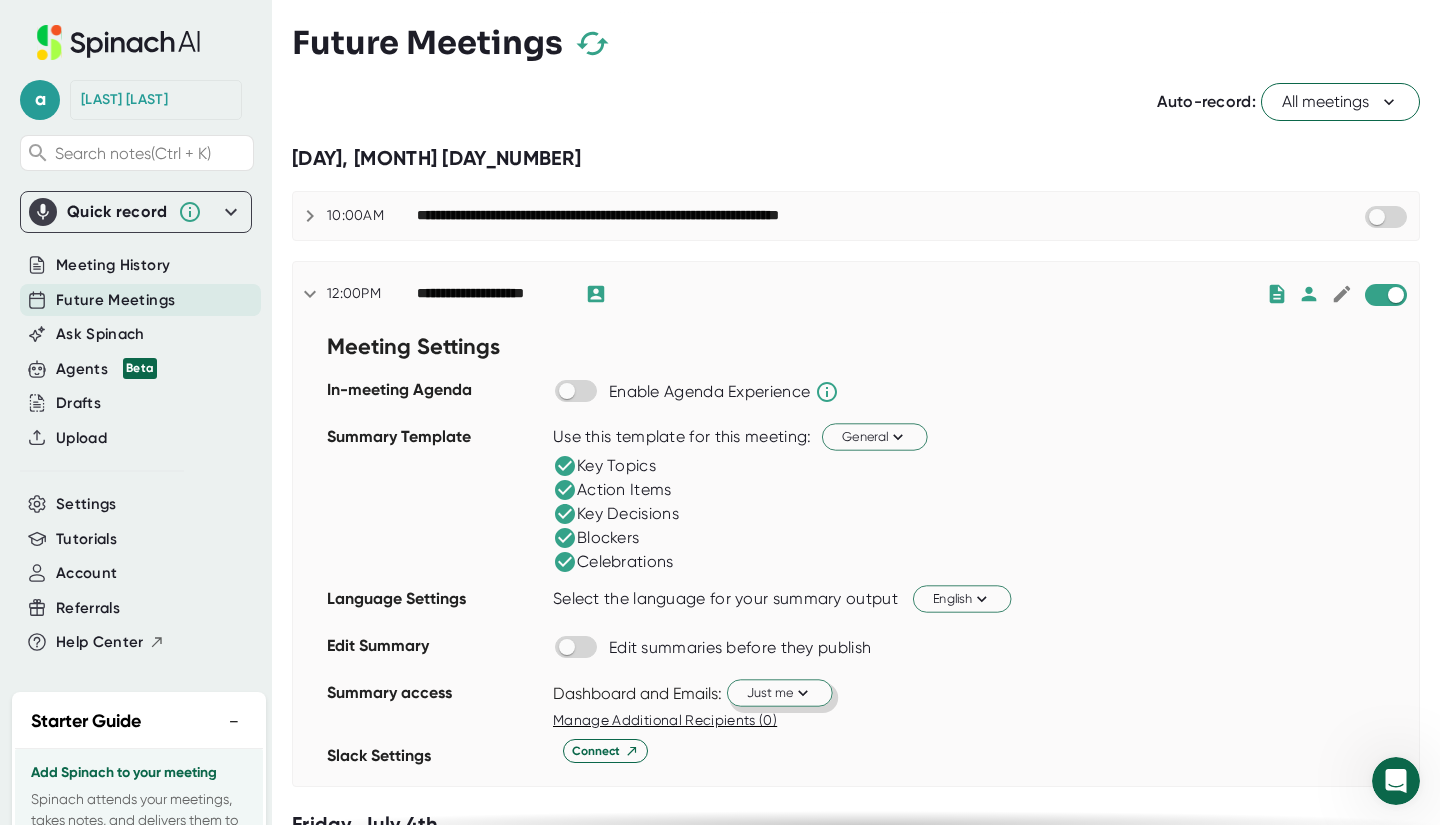 scroll, scrollTop: 0, scrollLeft: 0, axis: both 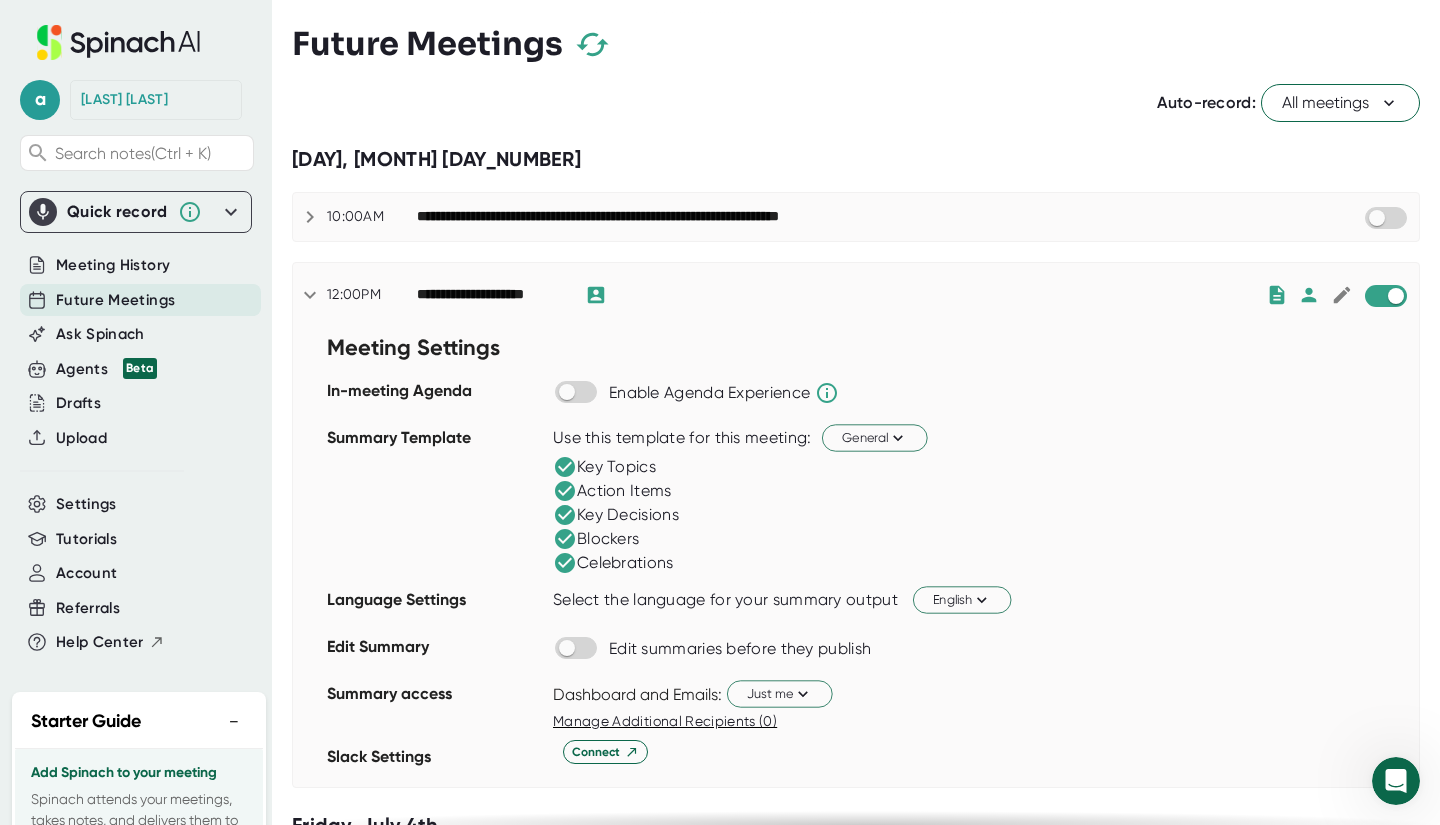 click on "**********" at bounding box center [856, 295] 